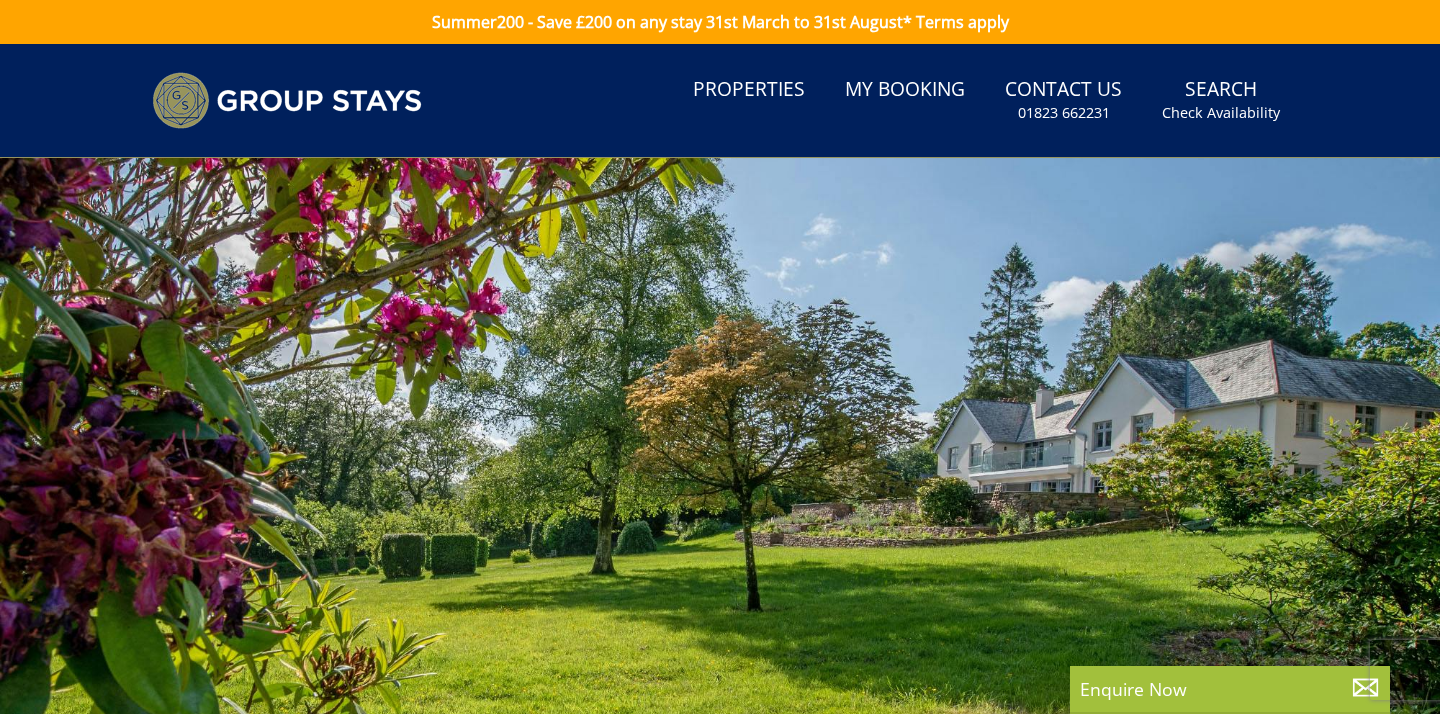 scroll, scrollTop: 0, scrollLeft: 0, axis: both 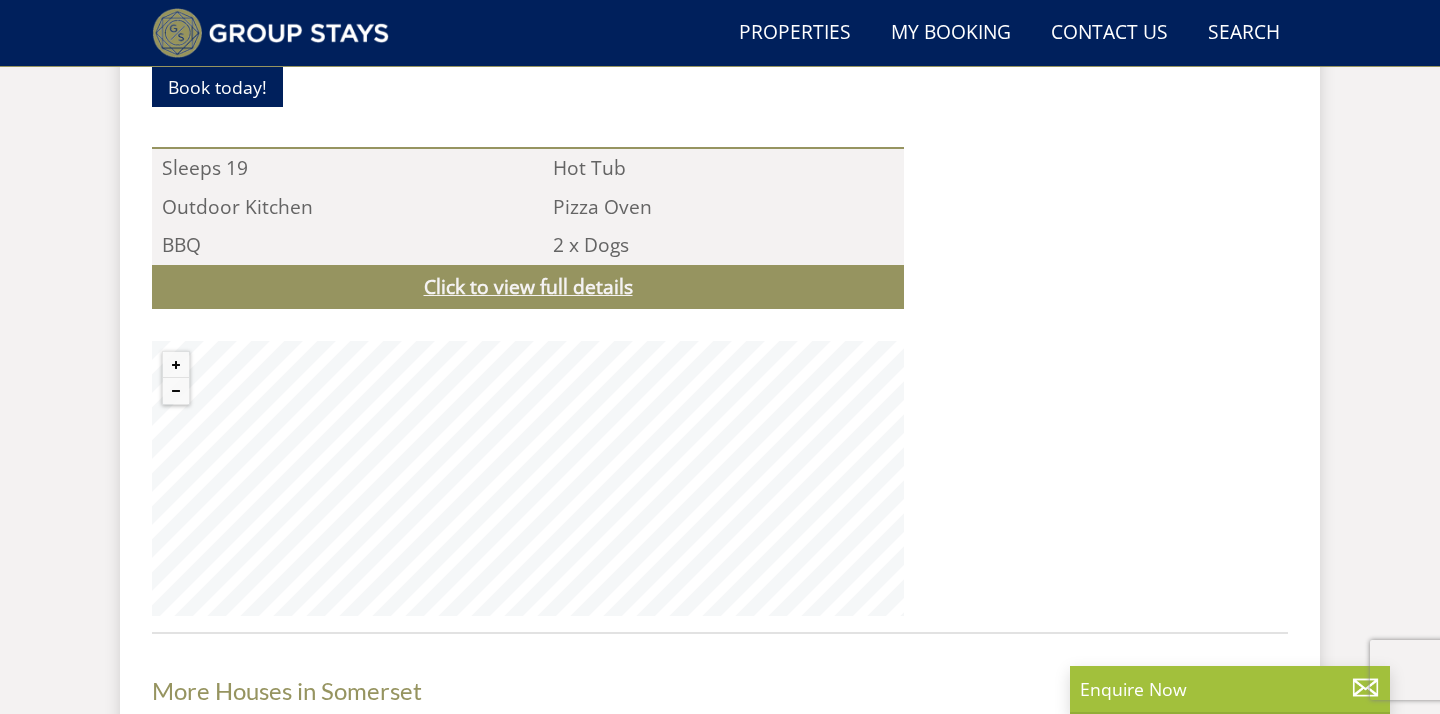 click on "Click to view full details" at bounding box center (528, 287) 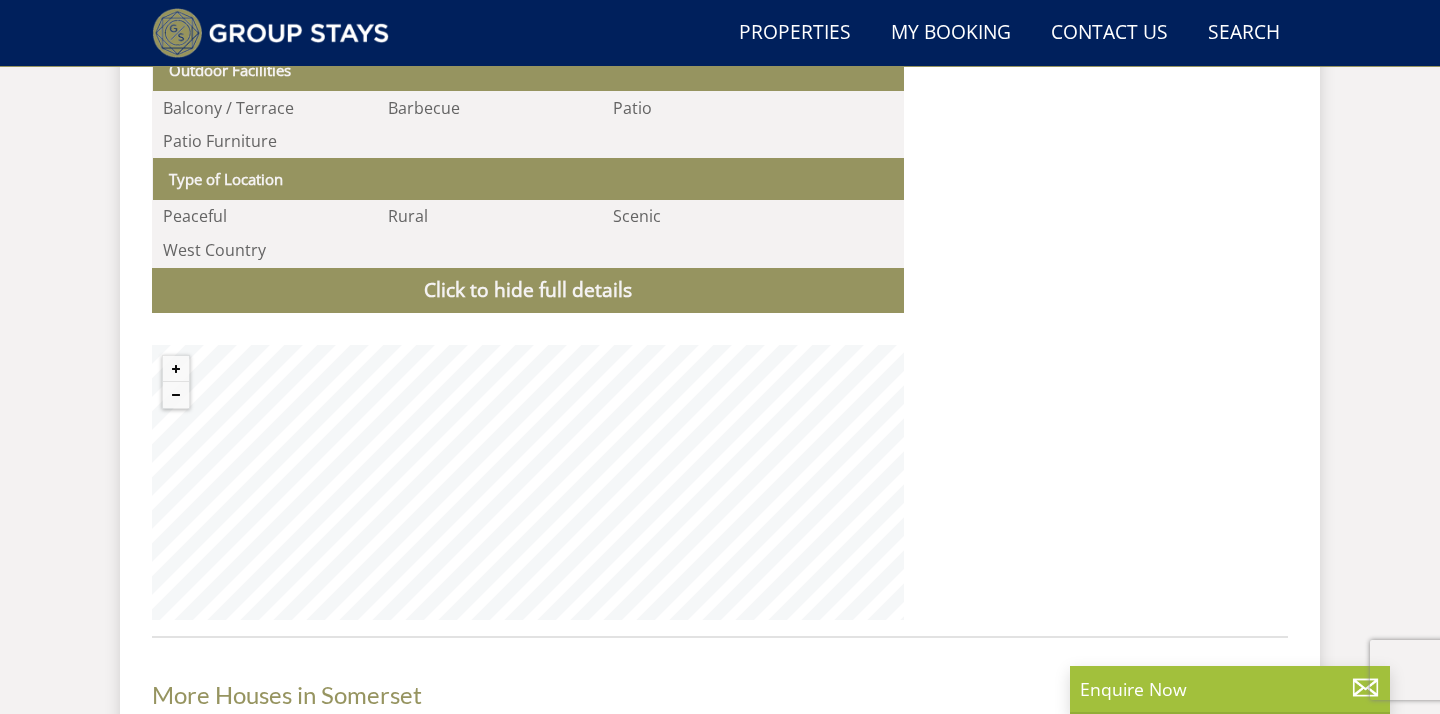 scroll, scrollTop: 2822, scrollLeft: 0, axis: vertical 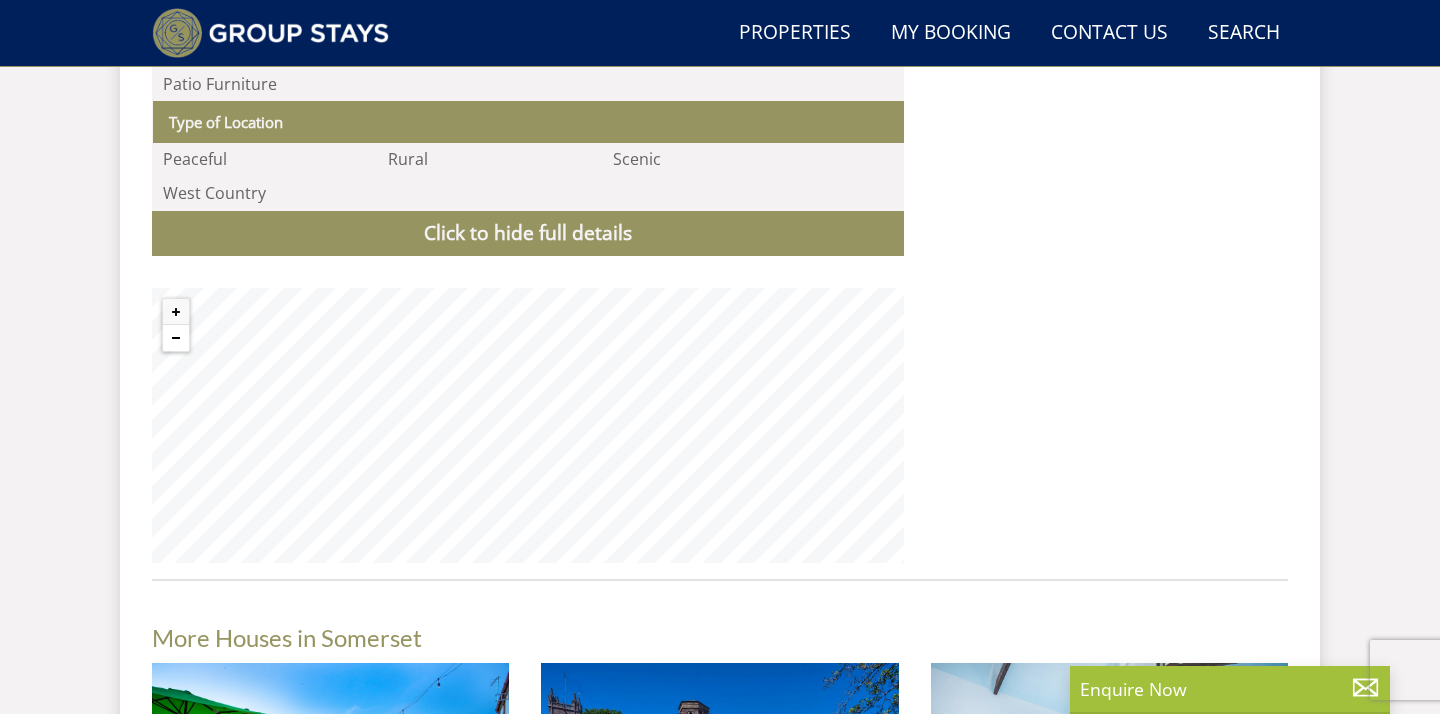 click at bounding box center (176, 338) 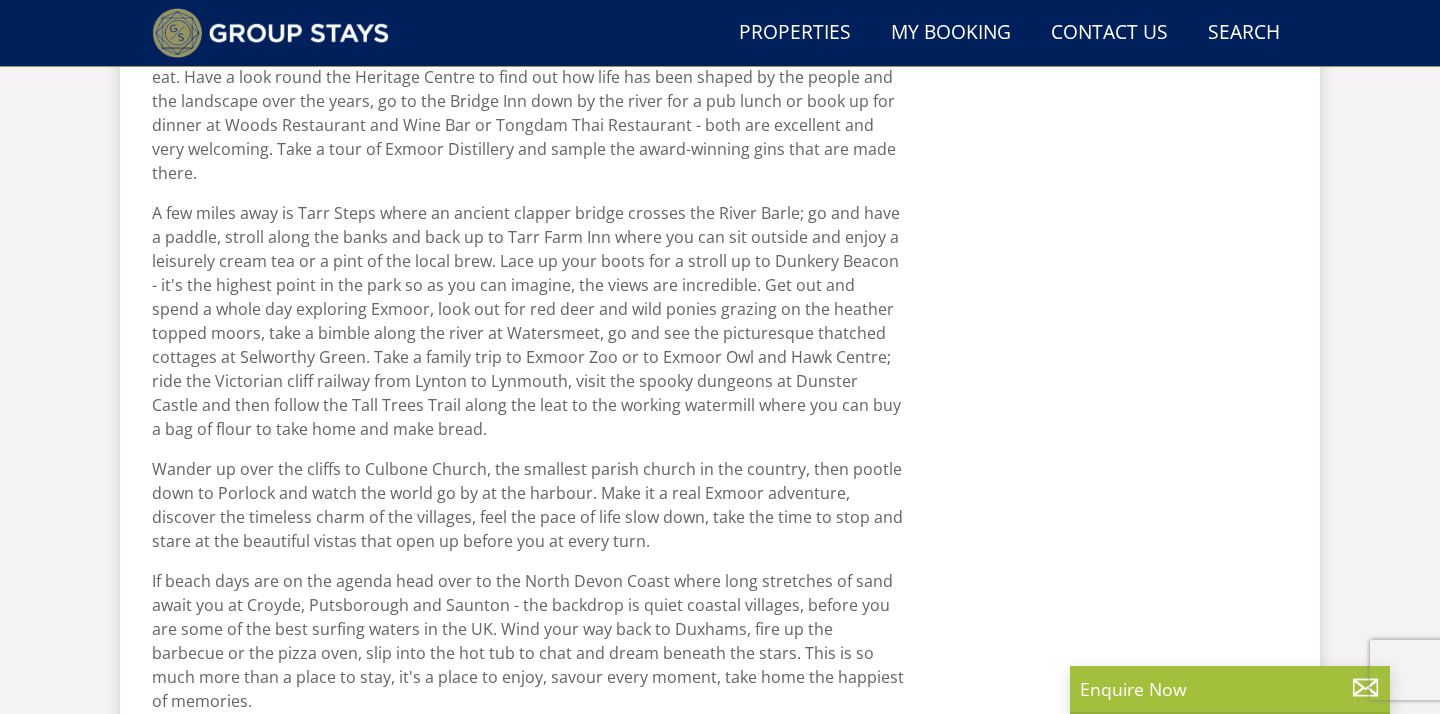 scroll, scrollTop: 1219, scrollLeft: 0, axis: vertical 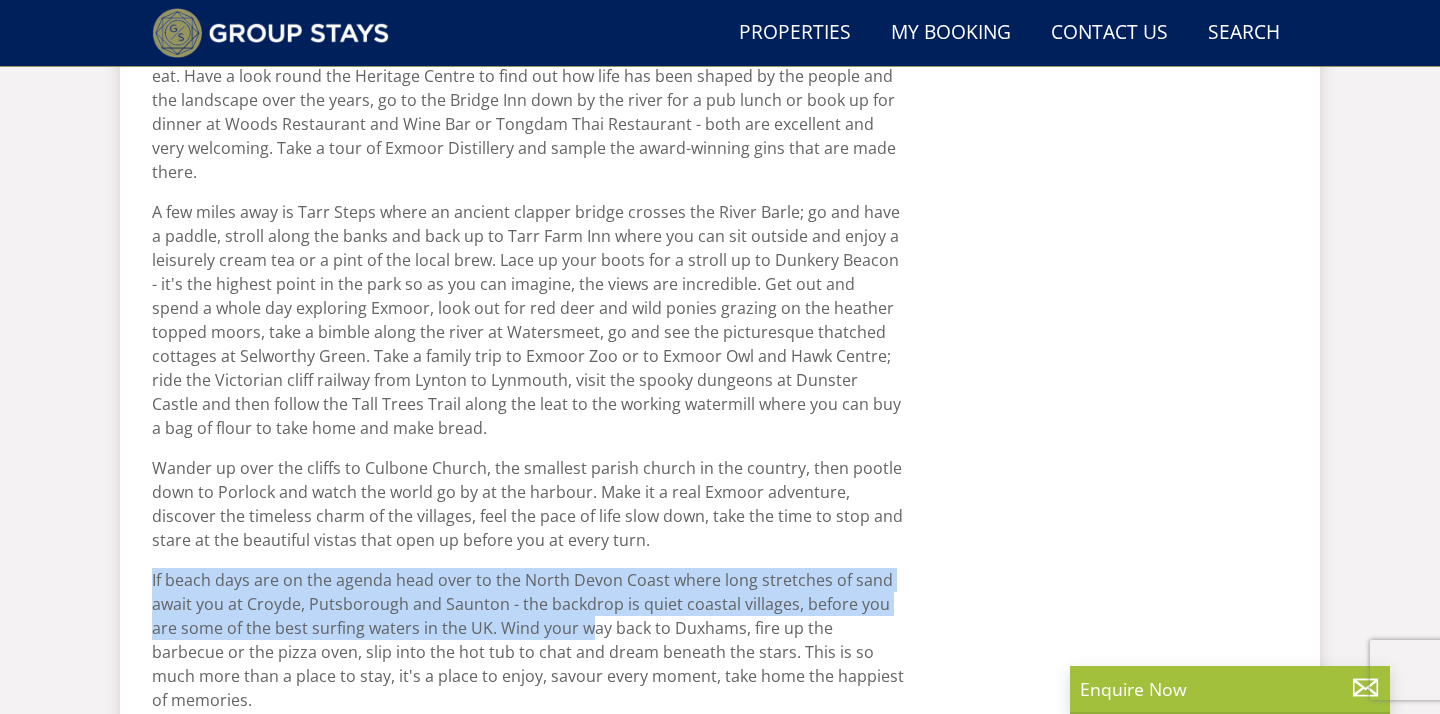 drag, startPoint x: 585, startPoint y: 596, endPoint x: 490, endPoint y: 508, distance: 129.49518 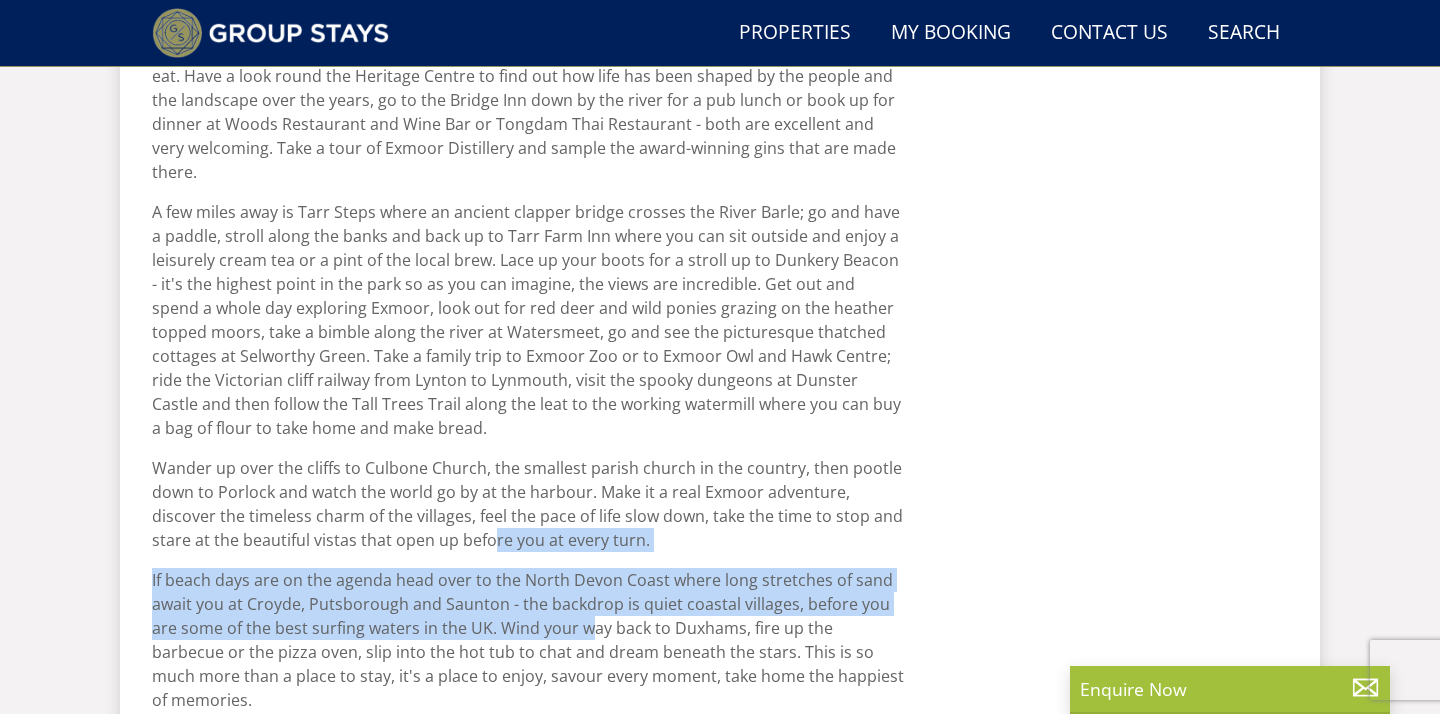 click on "Wander up over the cliffs to Culbone Church, the smallest parish church in the country, then pootle down to Porlock and watch the world go by at the harbour. Make it a real Exmoor adventure, discover the timeless charm of the villages, feel the pace of life slow down, take the time to stop and stare at the beautiful vistas that open up before you at every turn." at bounding box center [528, 504] 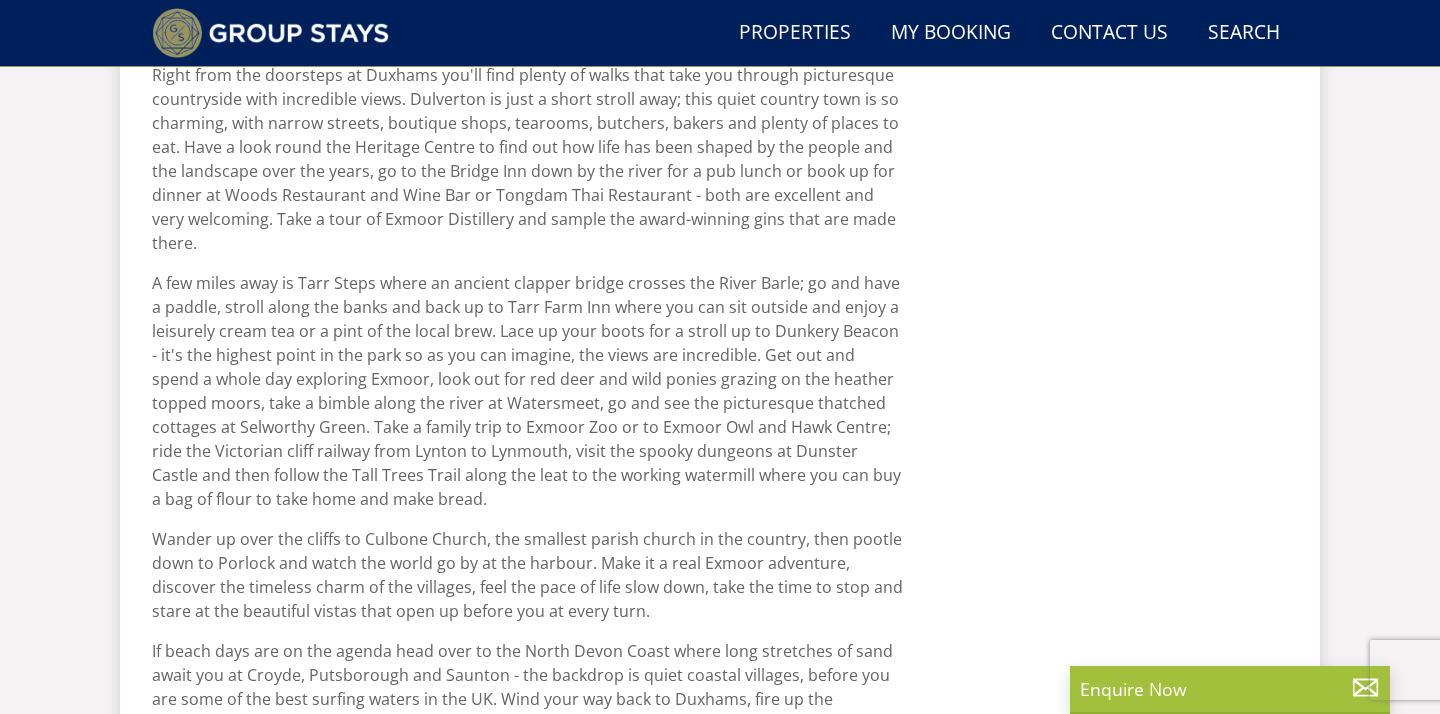 scroll, scrollTop: 1147, scrollLeft: 0, axis: vertical 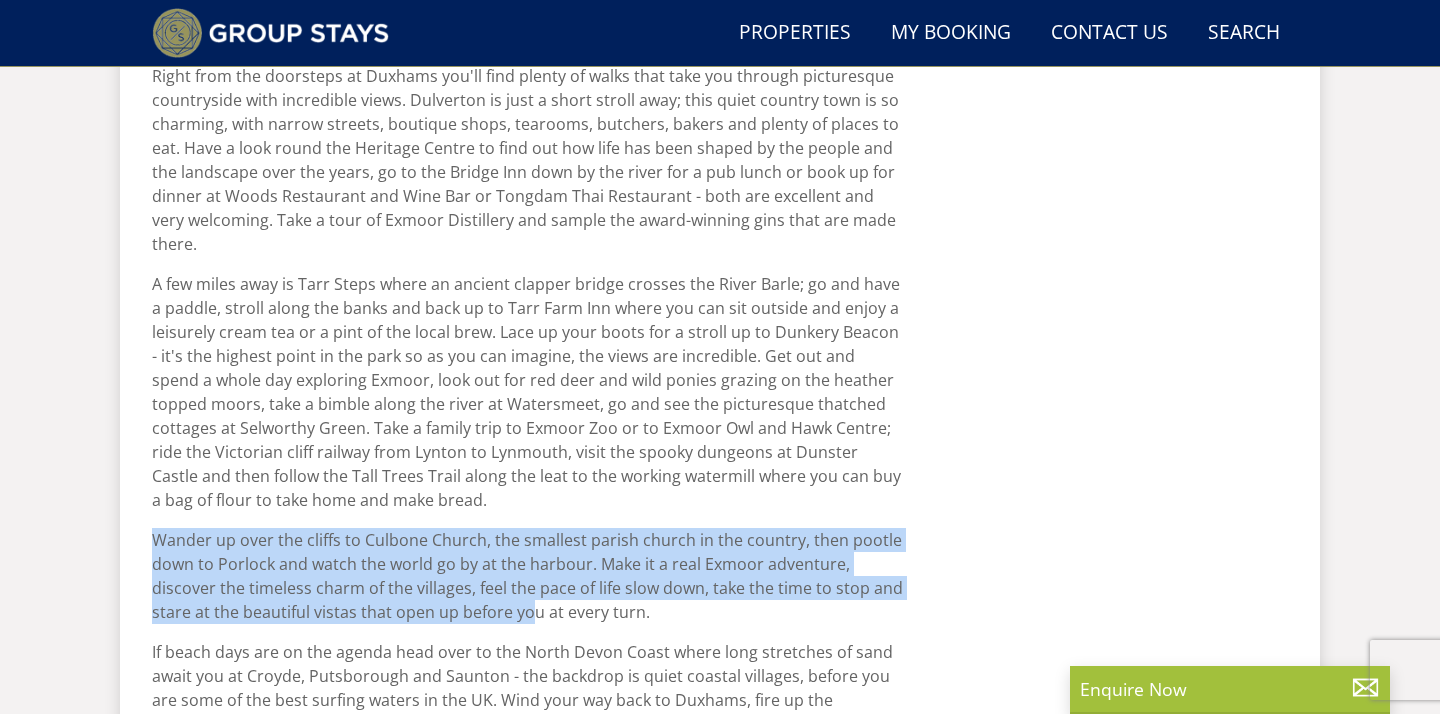 drag, startPoint x: 530, startPoint y: 591, endPoint x: 507, endPoint y: 479, distance: 114.33722 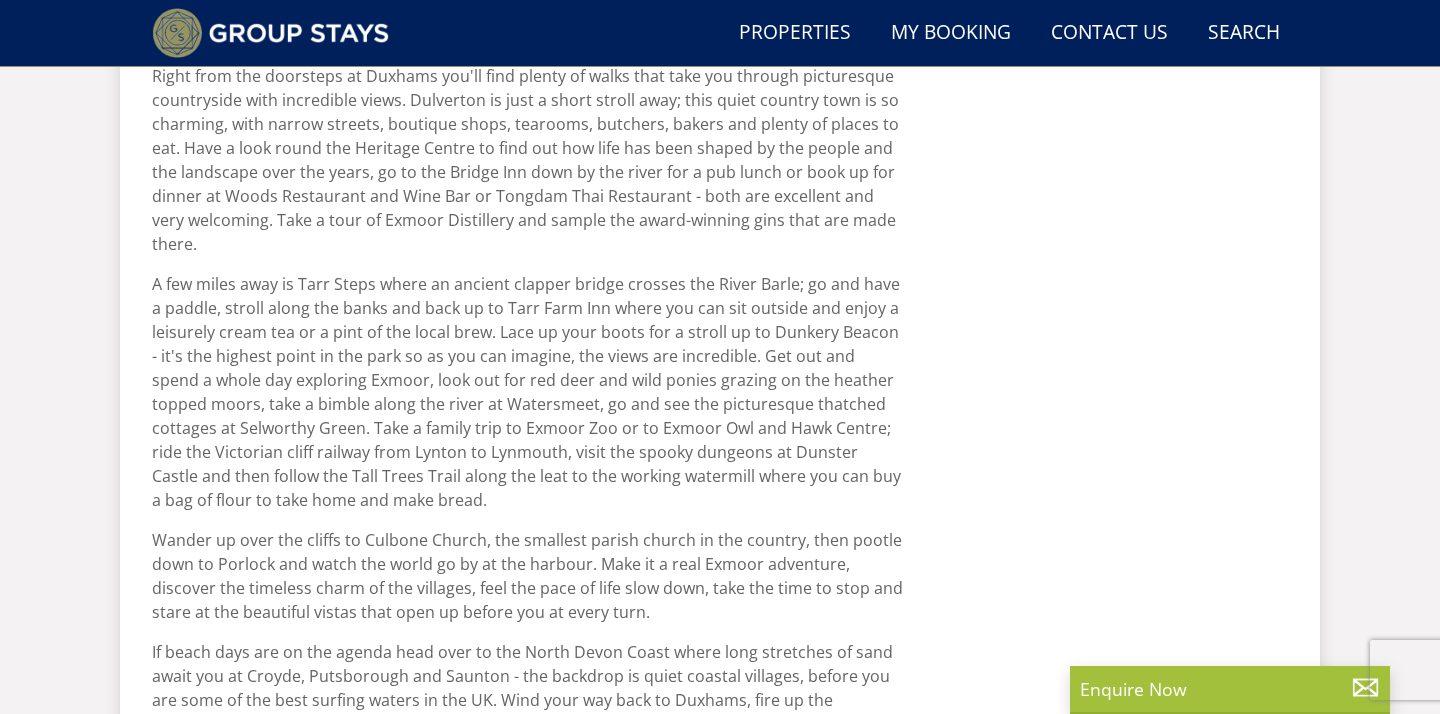 click on "A few miles away is Tarr Steps where an ancient clapper bridge crosses the River Barle; go and have a paddle, stroll along the banks and back up to Tarr Farm Inn where you can sit outside and enjoy a leisurely cream tea or a pint of the local brew. Lace up your boots for a stroll up to Dunkery Beacon - it's the highest point in the park so as you can imagine, the views are incredible. Get out and spend a whole day exploring Exmoor, look out for red deer and wild ponies grazing on the heather topped moors, take a bimble along the river at Watersmeet, go and see the picturesque thatched cottages at Selworthy Green. Take a family trip to Exmoor Zoo or to Exmoor Owl and Hawk Centre; ride the Victorian cliff railway from Lynton to Lynmouth, visit the spooky dungeons at Dunster Castle and then follow the Tall Trees Trail along the leat to the working watermill where you can buy a bag of flour to take home and make bread." at bounding box center (528, 392) 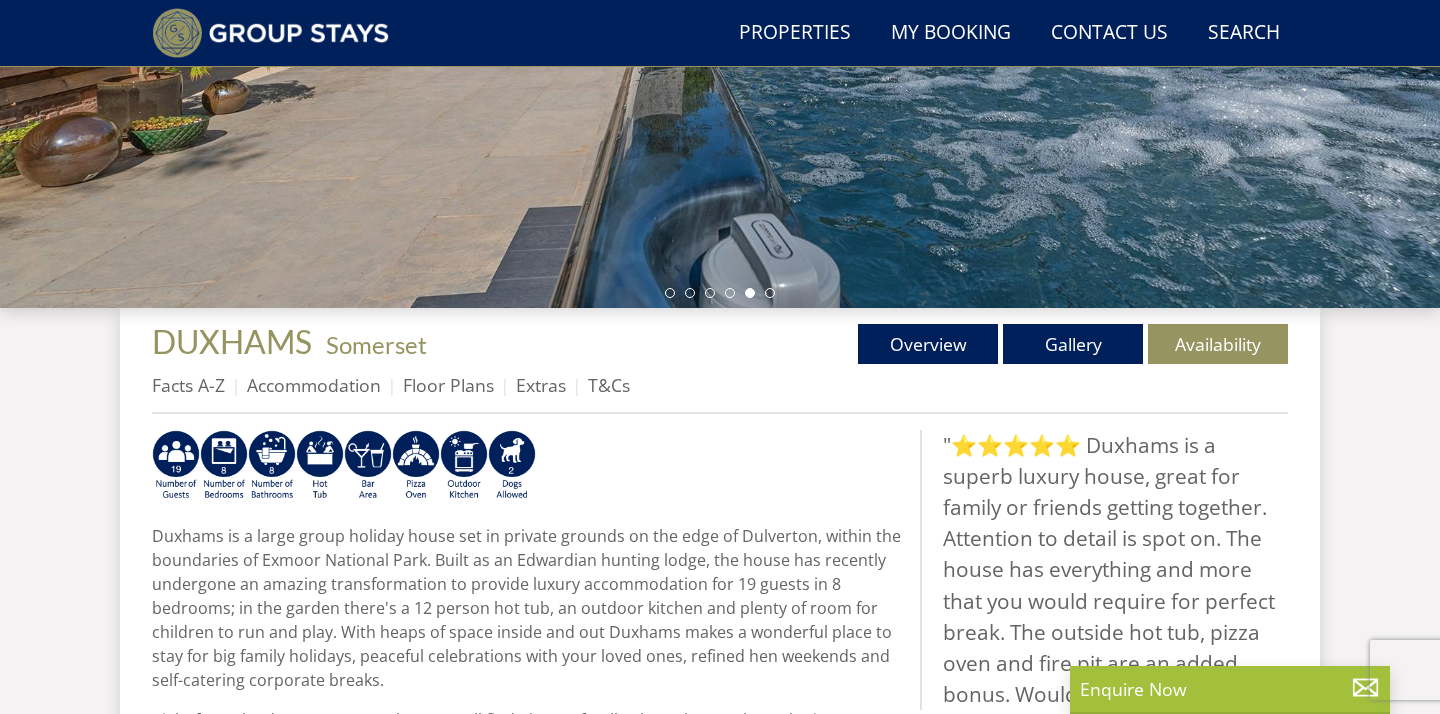 scroll, scrollTop: 502, scrollLeft: 0, axis: vertical 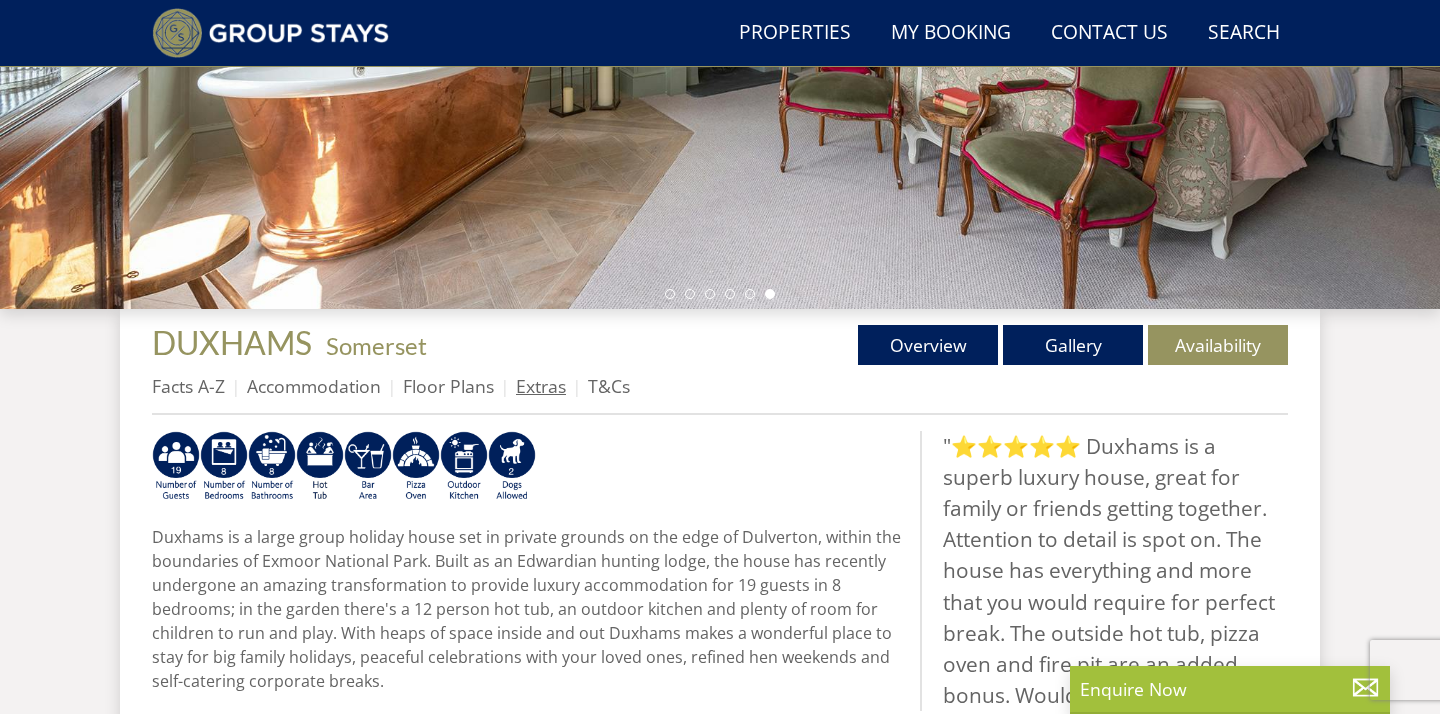 click on "Extras" at bounding box center (541, 386) 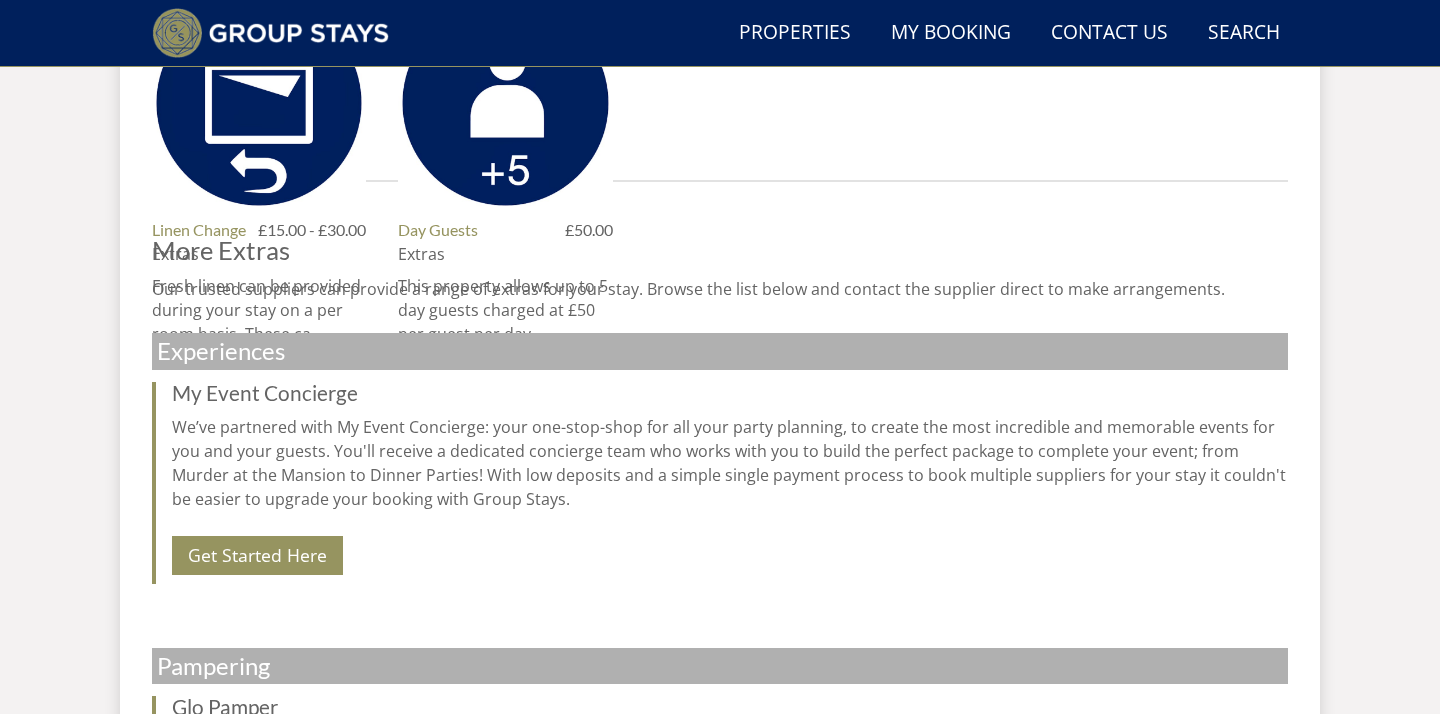 scroll, scrollTop: 1084, scrollLeft: 0, axis: vertical 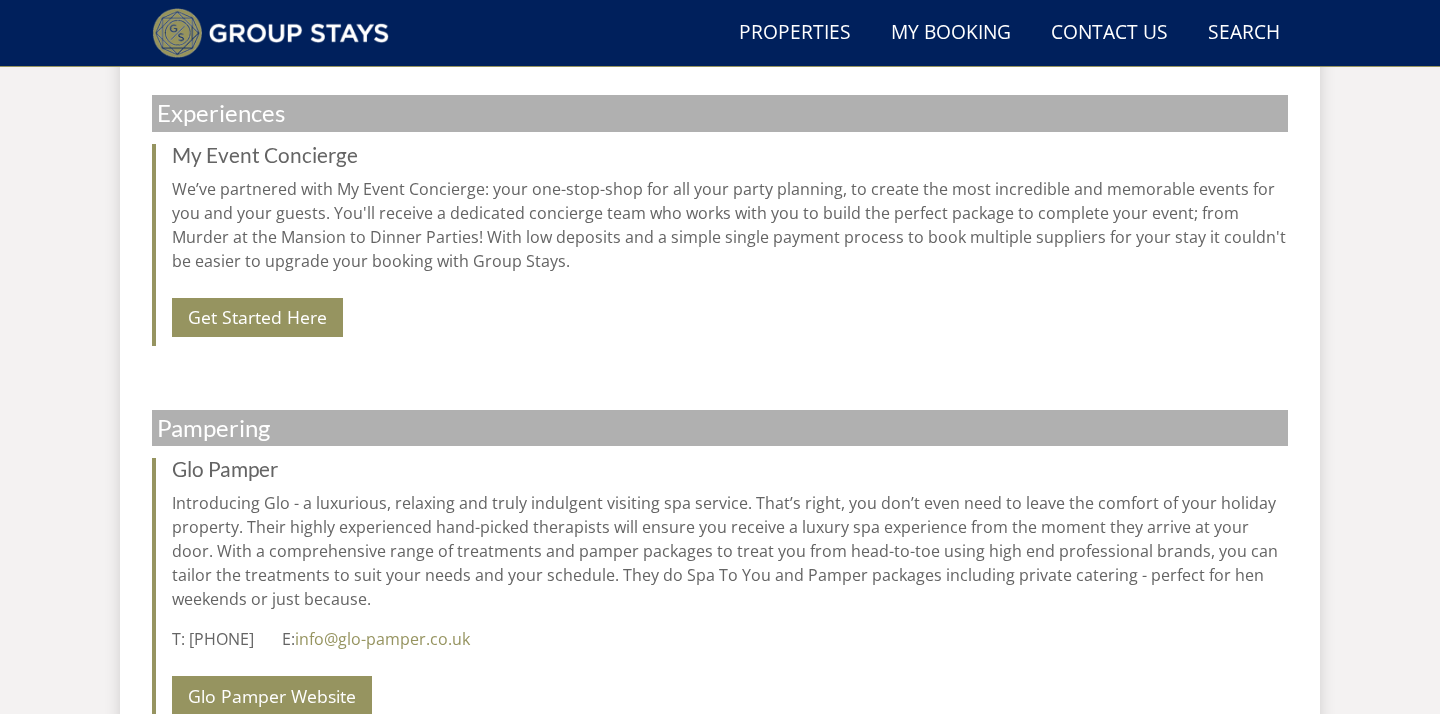 click on "Properties
DUXHAMS
-  [STATE]
Overview
Gallery
Availability
Facts A-Z
Accommodation
Floor Plans
Extras
T&Cs
Extras
Booking Extras
We offer a selection of extras that you can add to your booking
prior to arrival. Browse our extras below:
Linen Change
Extras
£15.00 - £30.00
Fresh linen can be provided during your stay on a per room basis.
These ca..." at bounding box center (720, 465) 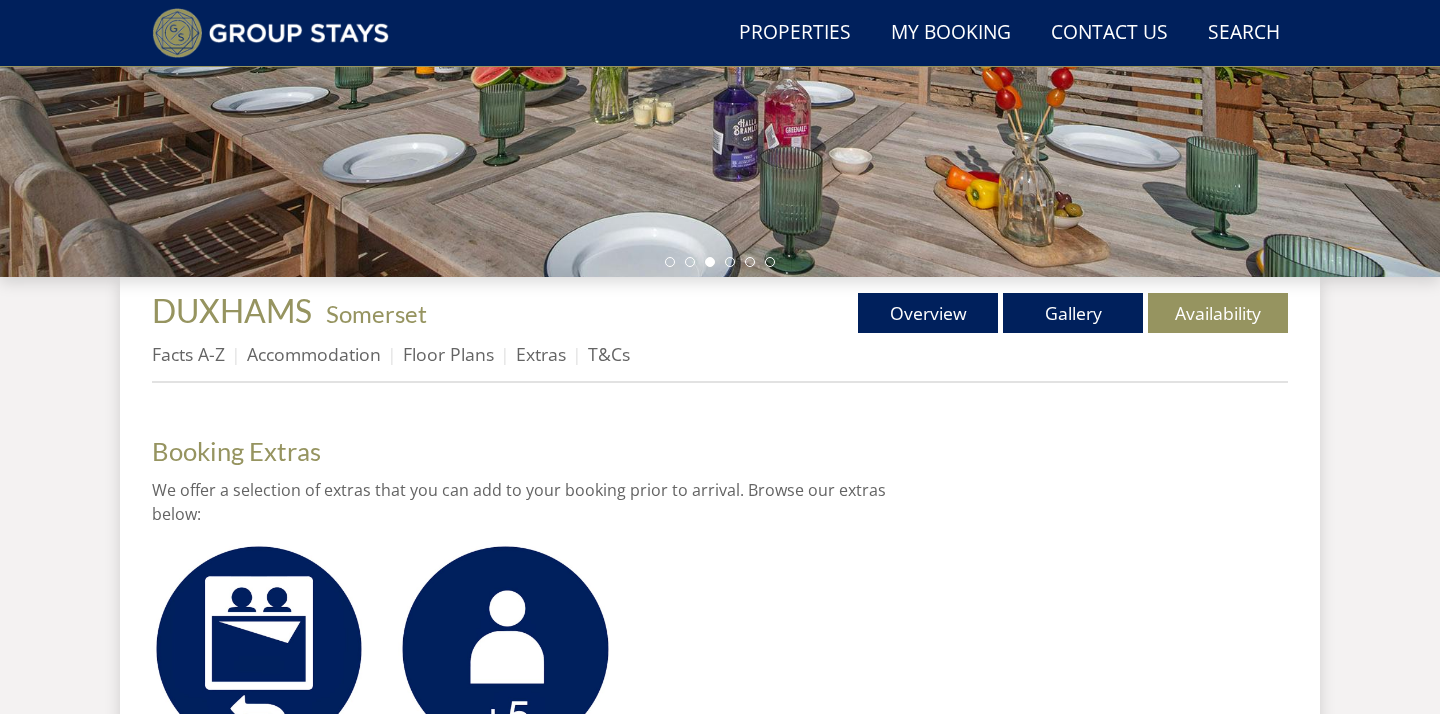 scroll, scrollTop: 520, scrollLeft: 0, axis: vertical 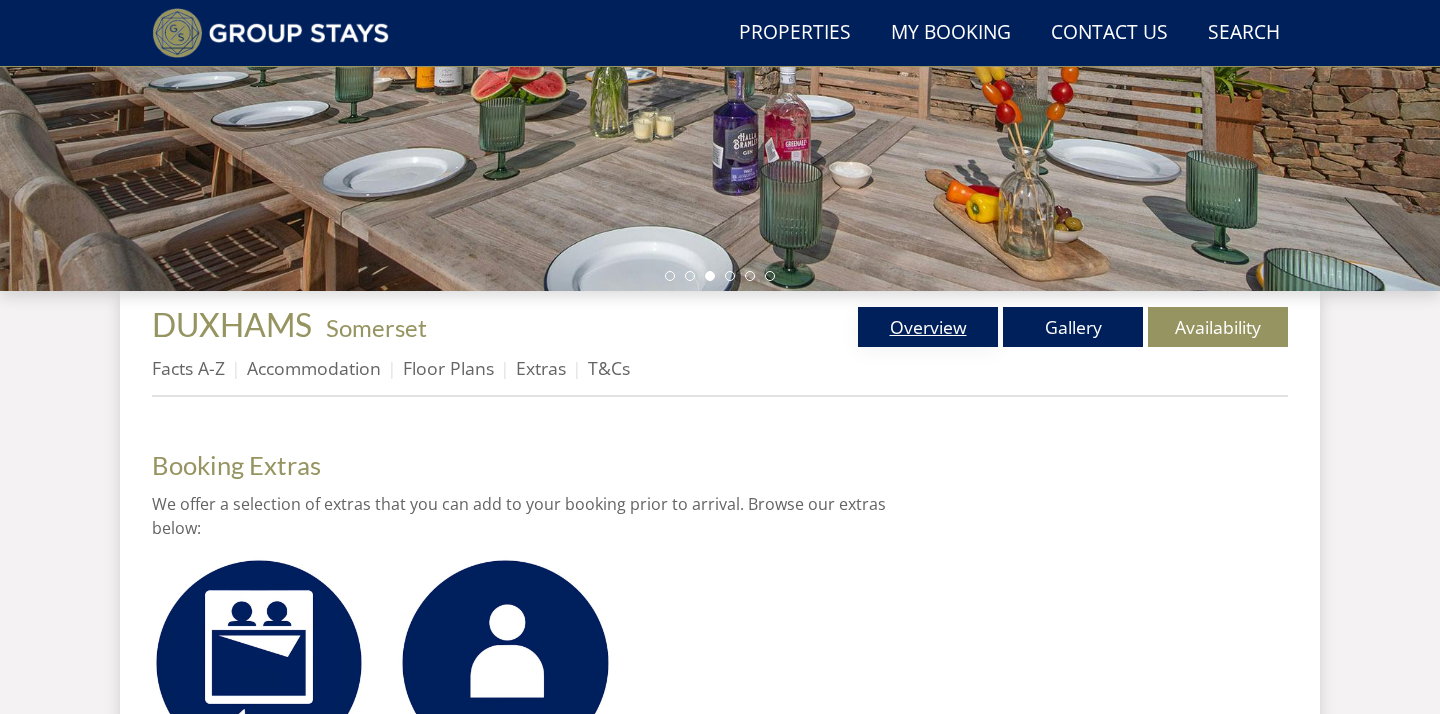 click on "Overview" at bounding box center [928, 327] 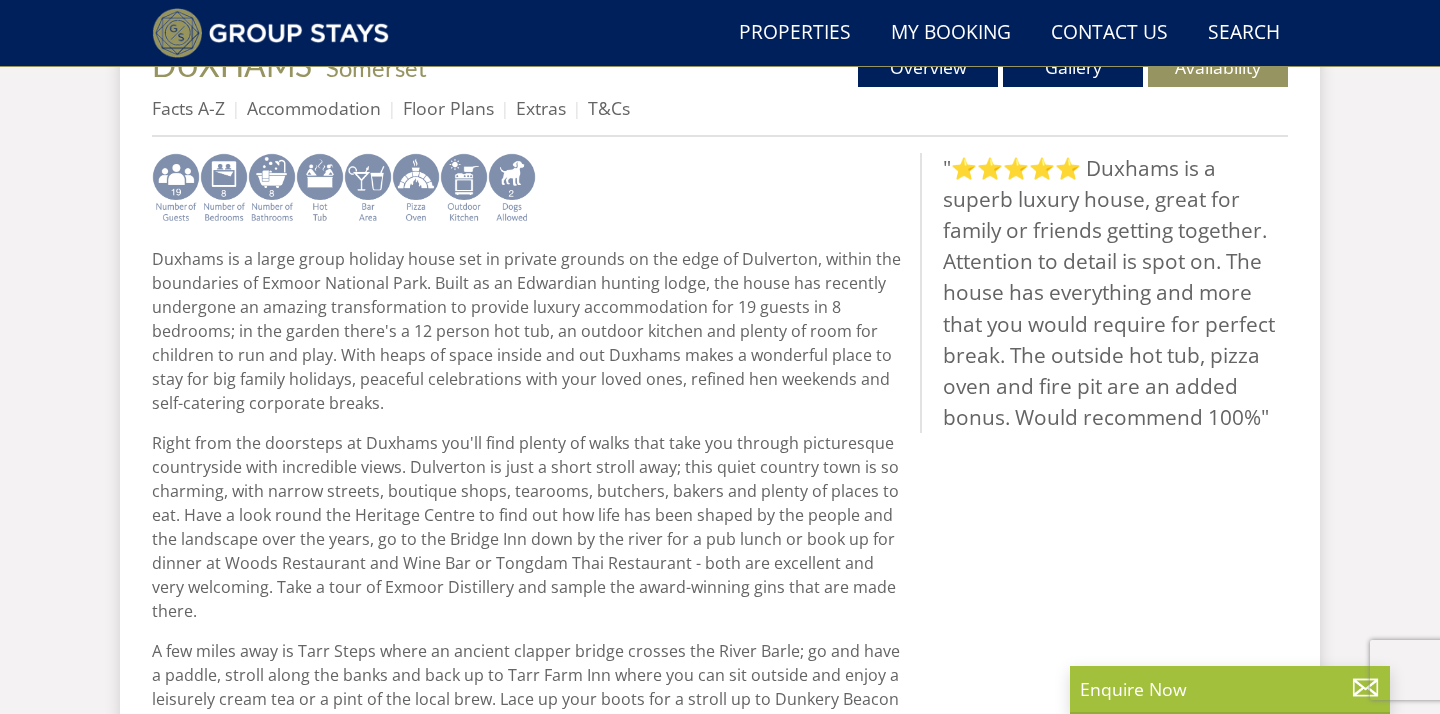 scroll, scrollTop: 779, scrollLeft: 0, axis: vertical 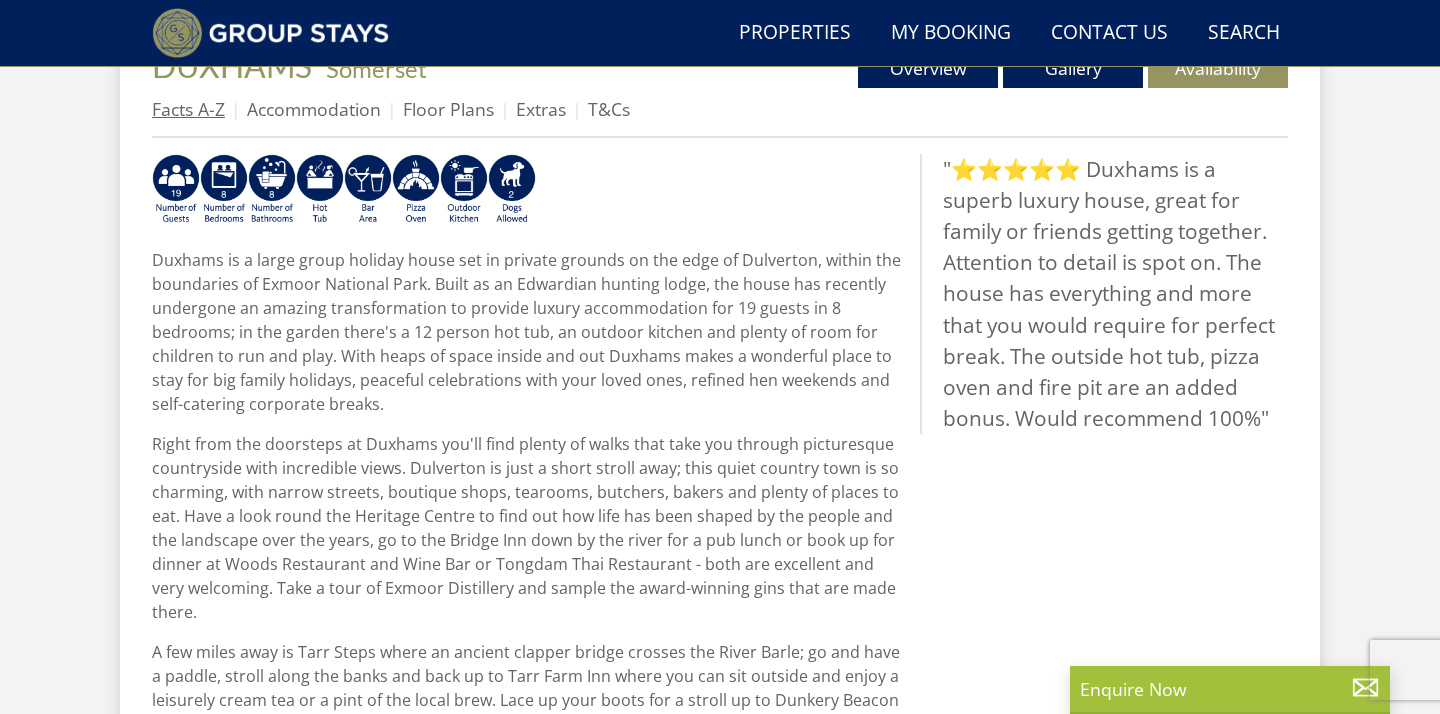 click on "Facts A-Z" at bounding box center (188, 109) 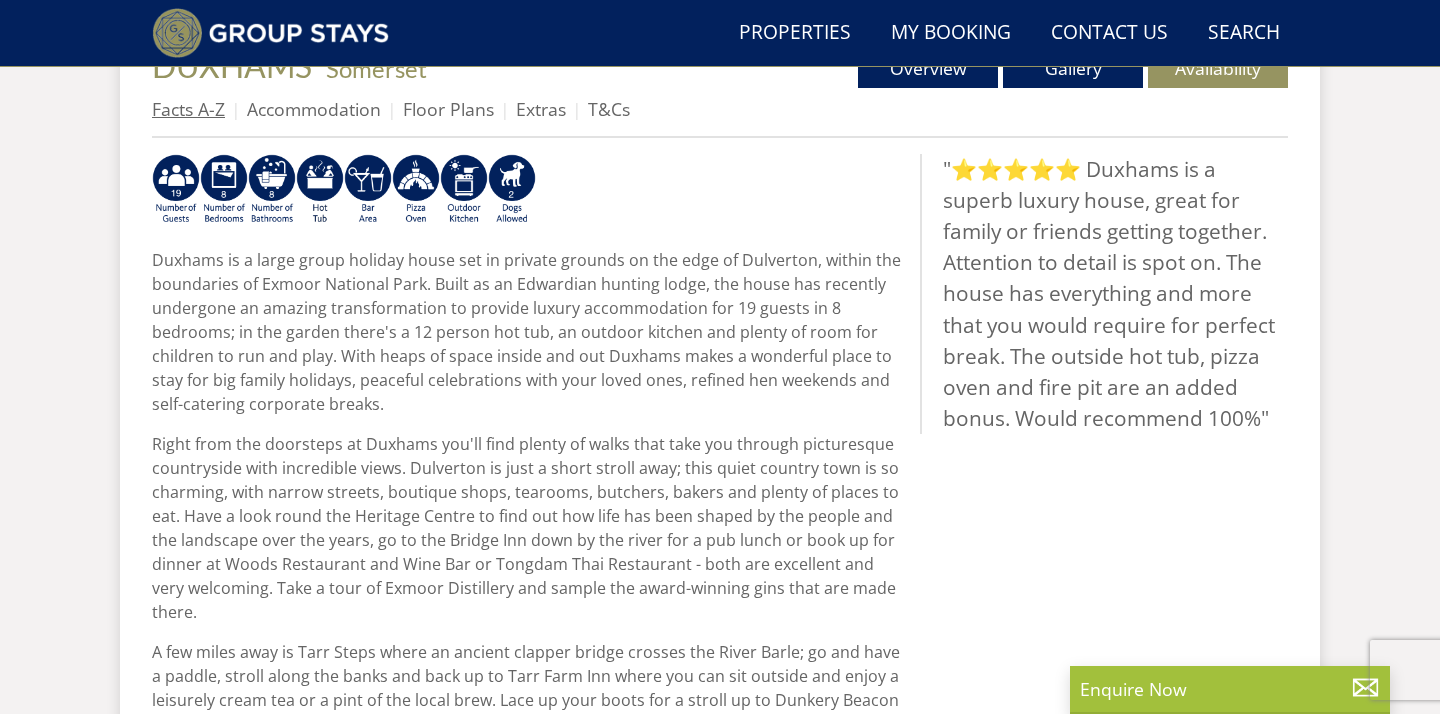 scroll, scrollTop: 0, scrollLeft: 0, axis: both 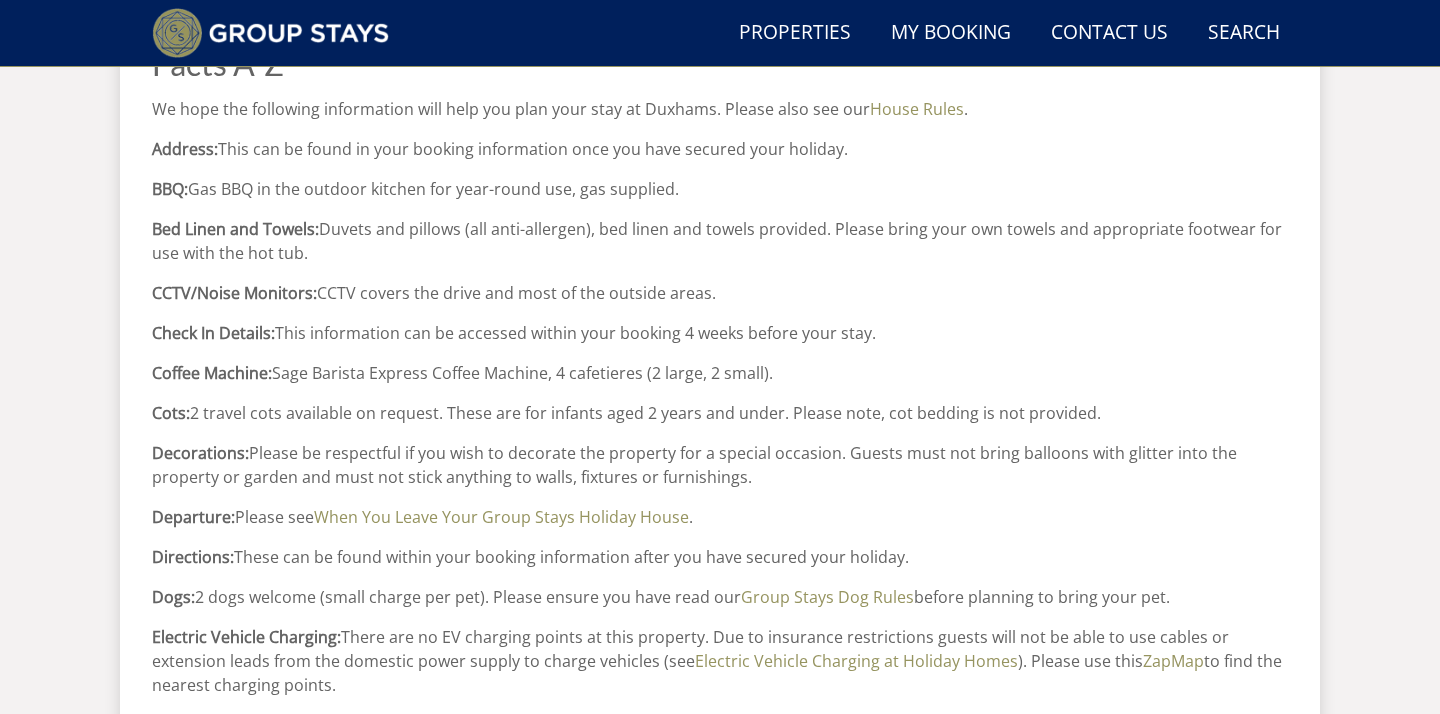 click on "Search
Menu
Properties
My Booking
Contact Us  [PHONE]
Search  Check Availability
Guests
1
2
3
4
5
6
7
8
9
10
11
12
13
14
15
16
17
18
19
20
21
22
23
24
25
26
27
28
29
30
31
32
33
34
35
36
37
38
39
40
41
42
43
44
45
46
47
48
49
50
Date
05/08/2025
Search
DUXHAMS" at bounding box center [720, 487] 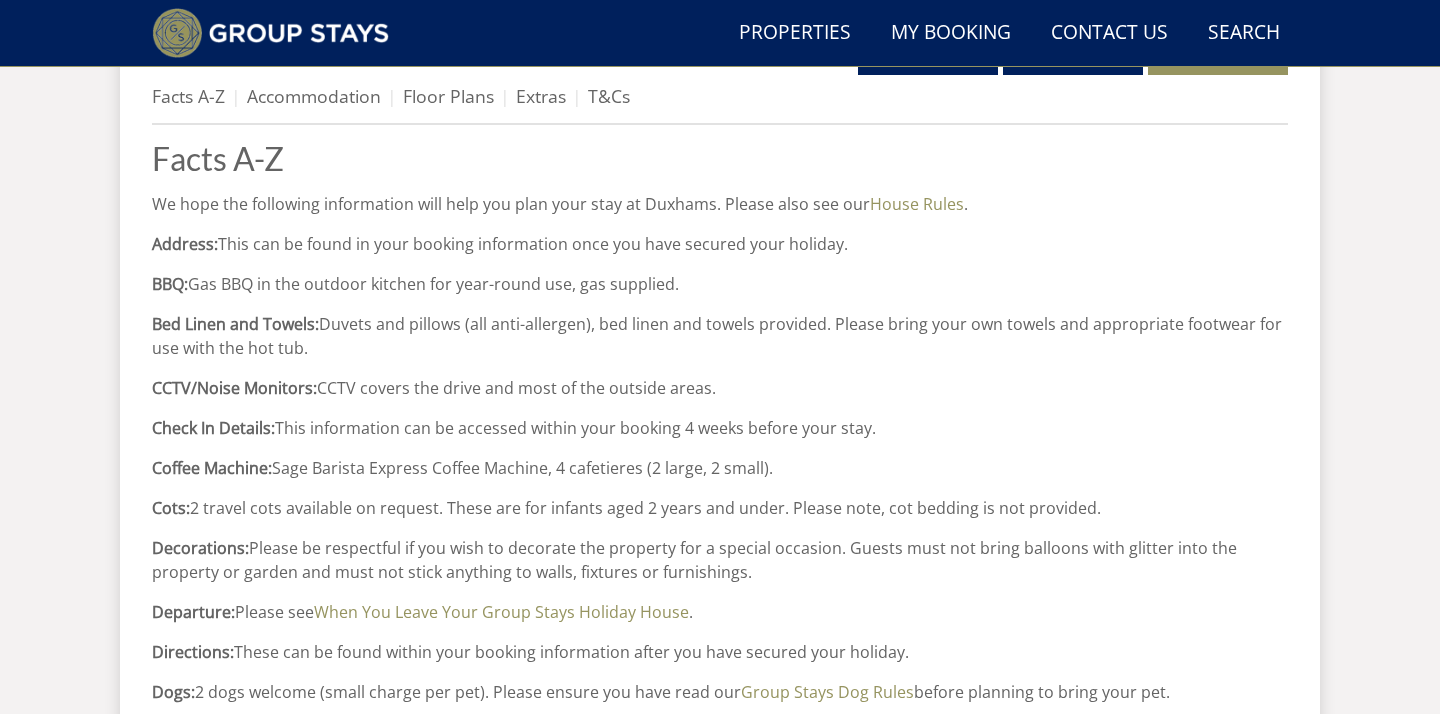 scroll, scrollTop: 793, scrollLeft: 0, axis: vertical 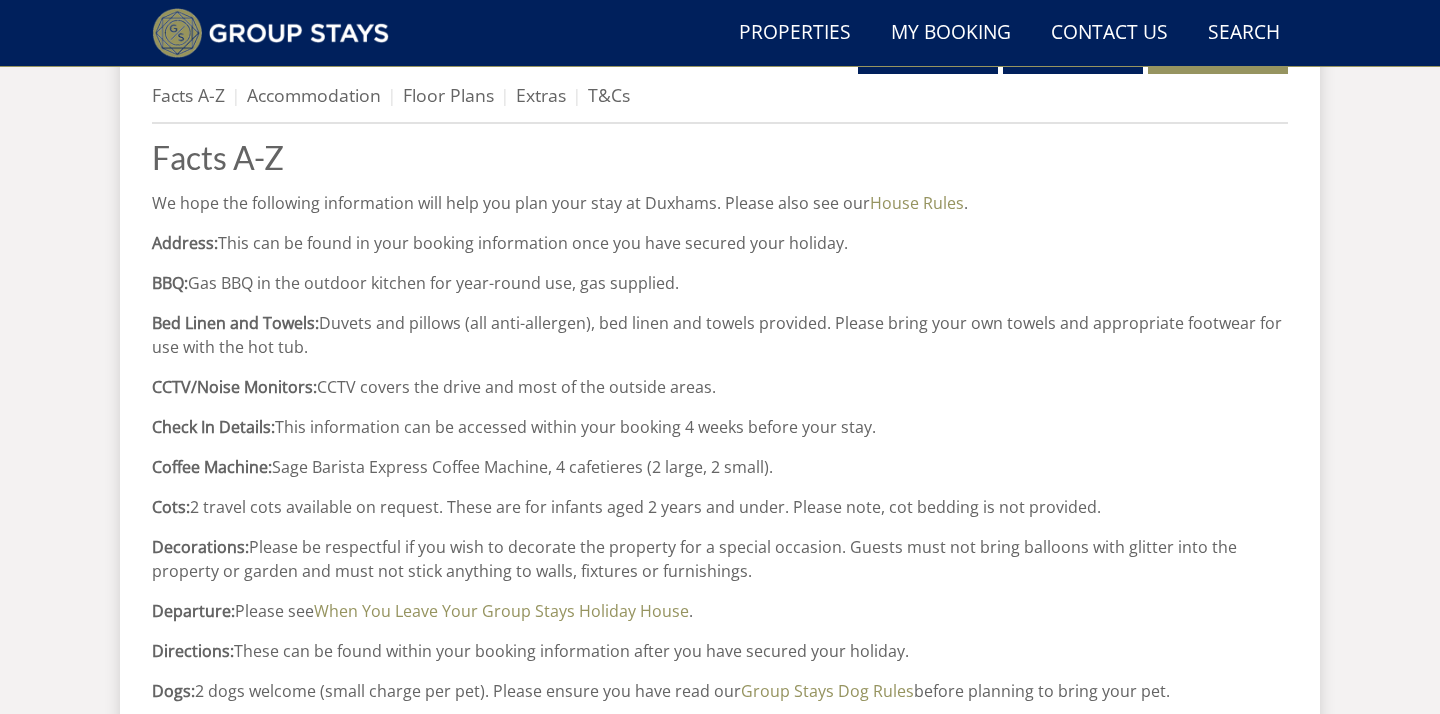 click on "Search
Menu
Properties
My Booking
Contact Us  [PHONE]
Search  Check Availability
Guests
1
2
3
4
5
6
7
8
9
10
11
12
13
14
15
16
17
18
19
20
21
22
23
24
25
26
27
28
29
30
31
32
33
34
35
36
37
38
39
40
41
42
43
44
45
46
47
48
49
50
Date
05/08/2025
Search
DUXHAMS" at bounding box center (720, 581) 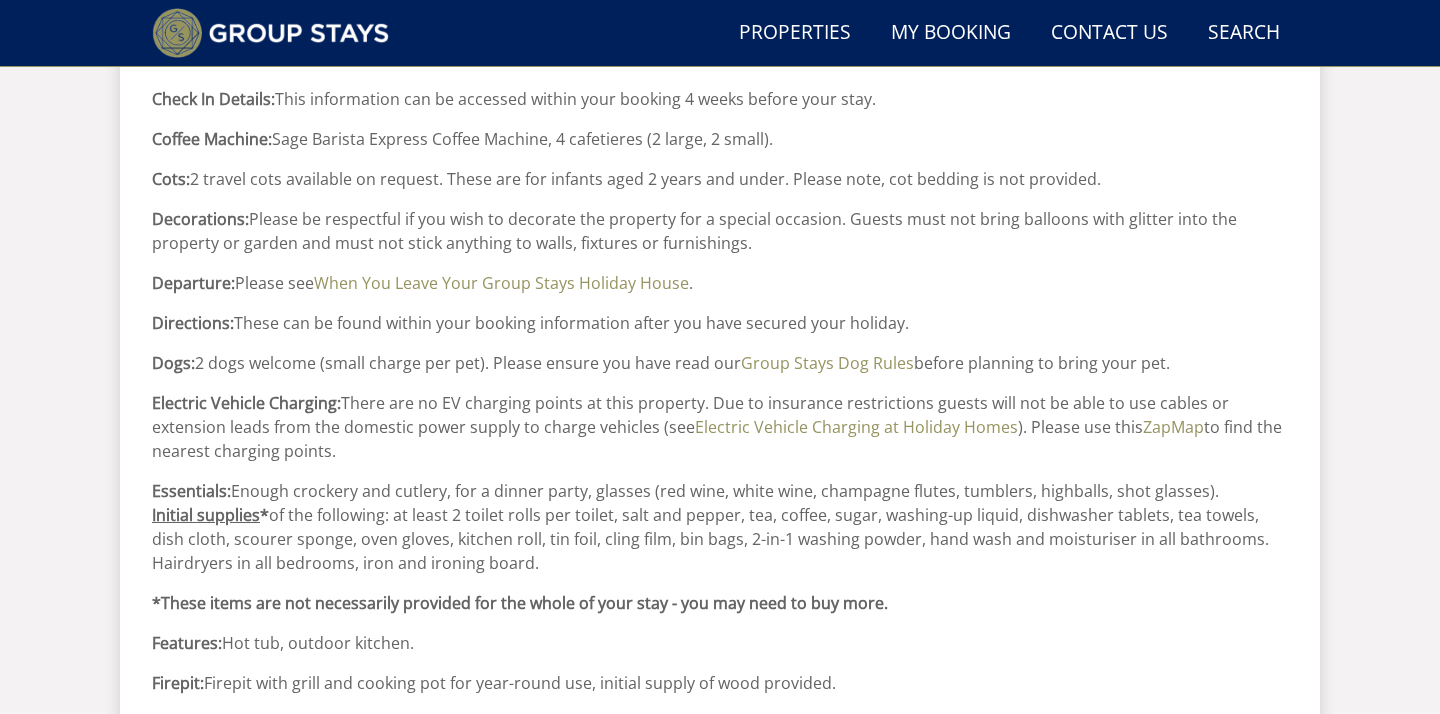 scroll, scrollTop: 1134, scrollLeft: 0, axis: vertical 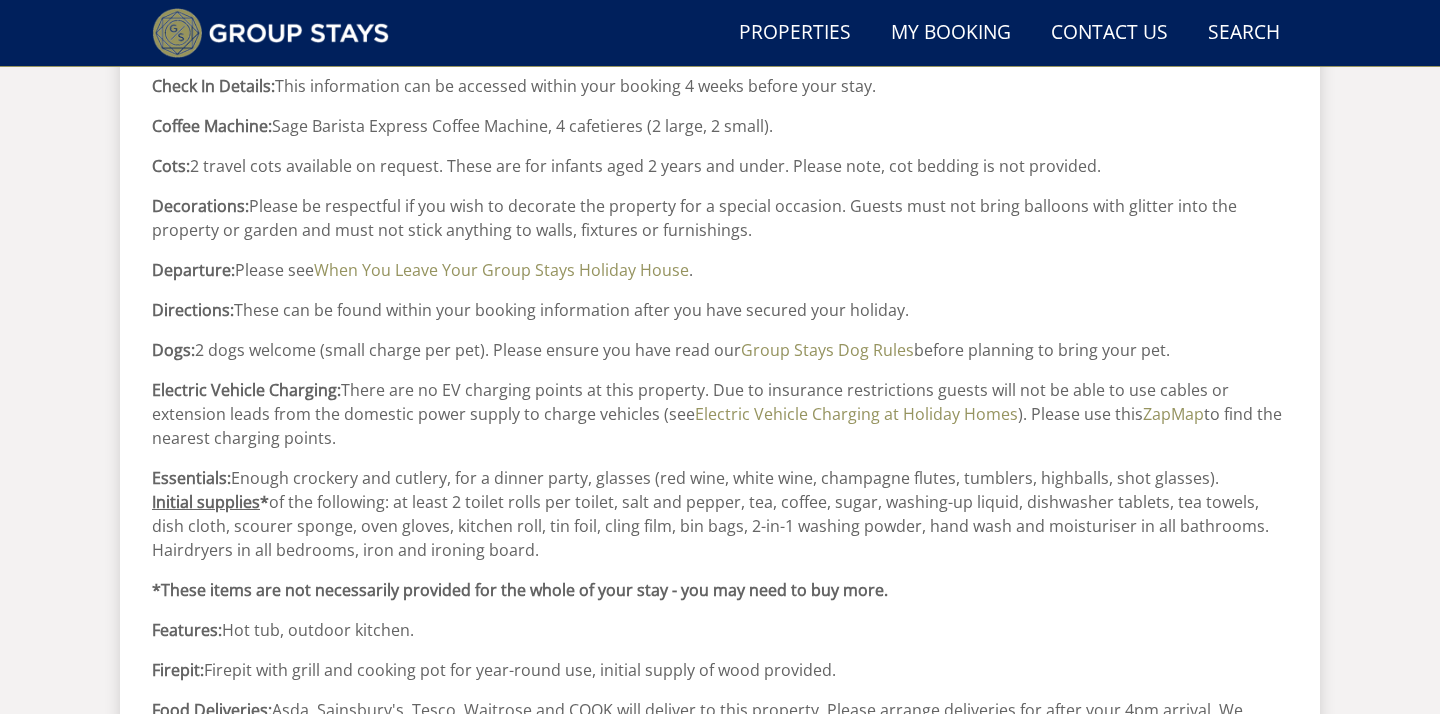 click on "Essentials:  Enough crockery and cutlery, for a dinner party, glasses (red wine, white wine, champagne flutes, tumblers, highballs, shot glasses).
Initial supplies *  of the following: at least 2 toilet rolls per toilet, salt and pepper, tea, coffee, sugar, washing-up liquid, dishwasher tablets, tea towels, dish cloth, scourer sponge, oven gloves, kitchen roll, tin foil, cling film, bin bags, 2-in-1 washing powder, hand wash and moisturiser in all bathrooms.
Hairdryers in all bedrooms, iron and ironing board." at bounding box center [720, 514] 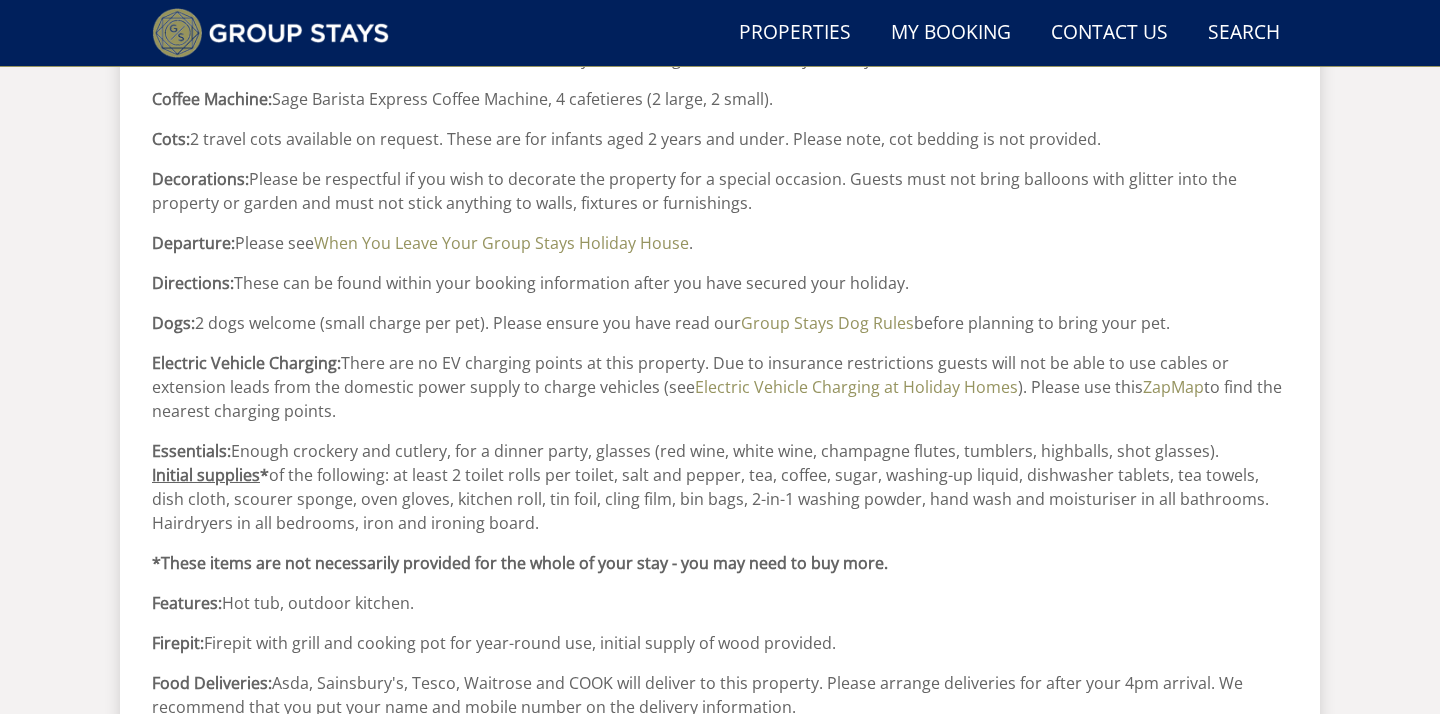 scroll, scrollTop: 1171, scrollLeft: 0, axis: vertical 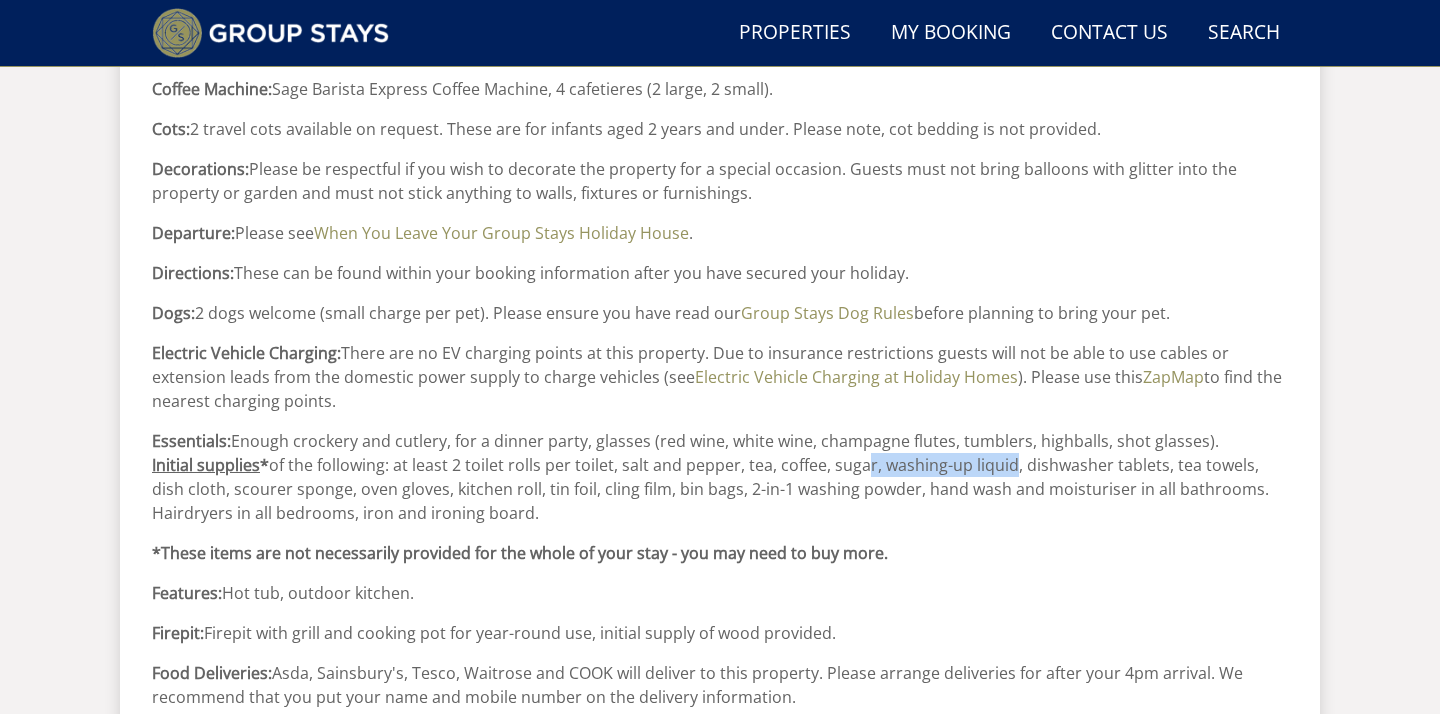 drag, startPoint x: 868, startPoint y: 470, endPoint x: 1003, endPoint y: 470, distance: 135 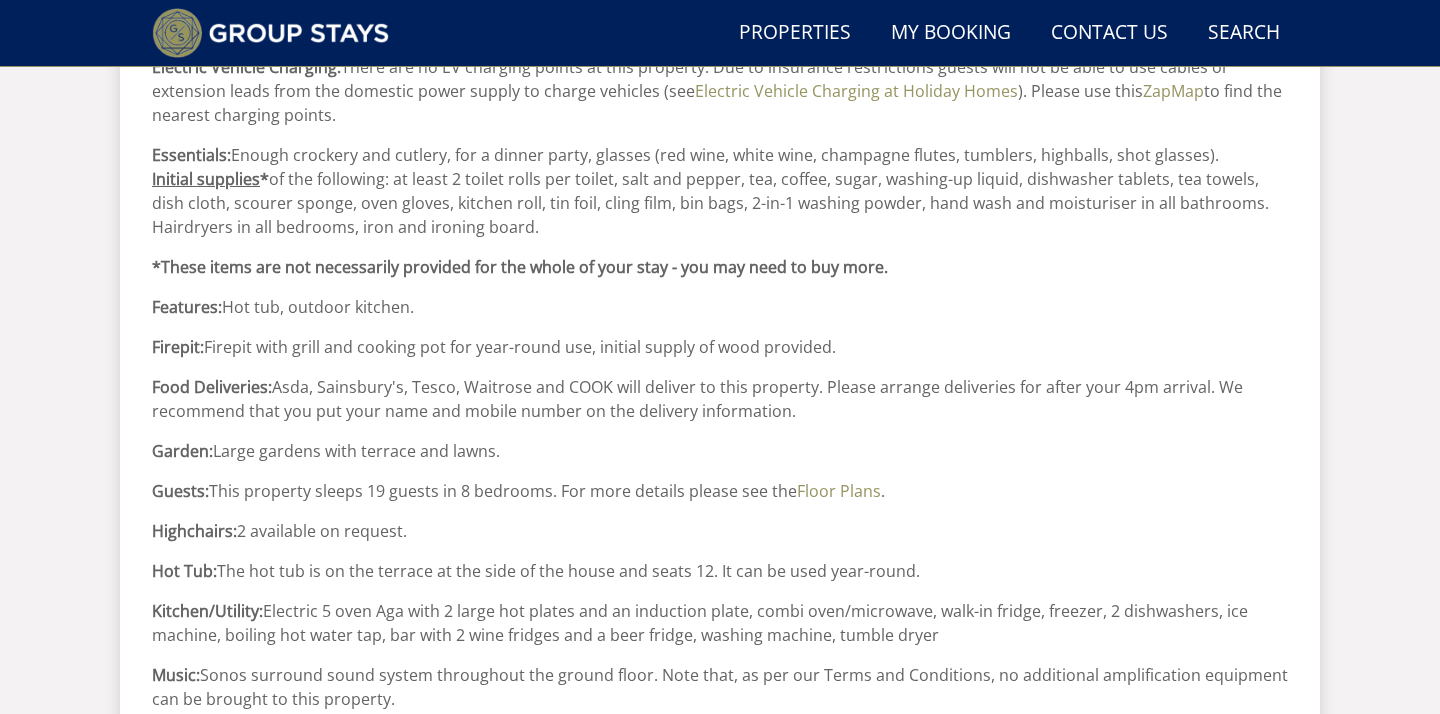 scroll, scrollTop: 1447, scrollLeft: 0, axis: vertical 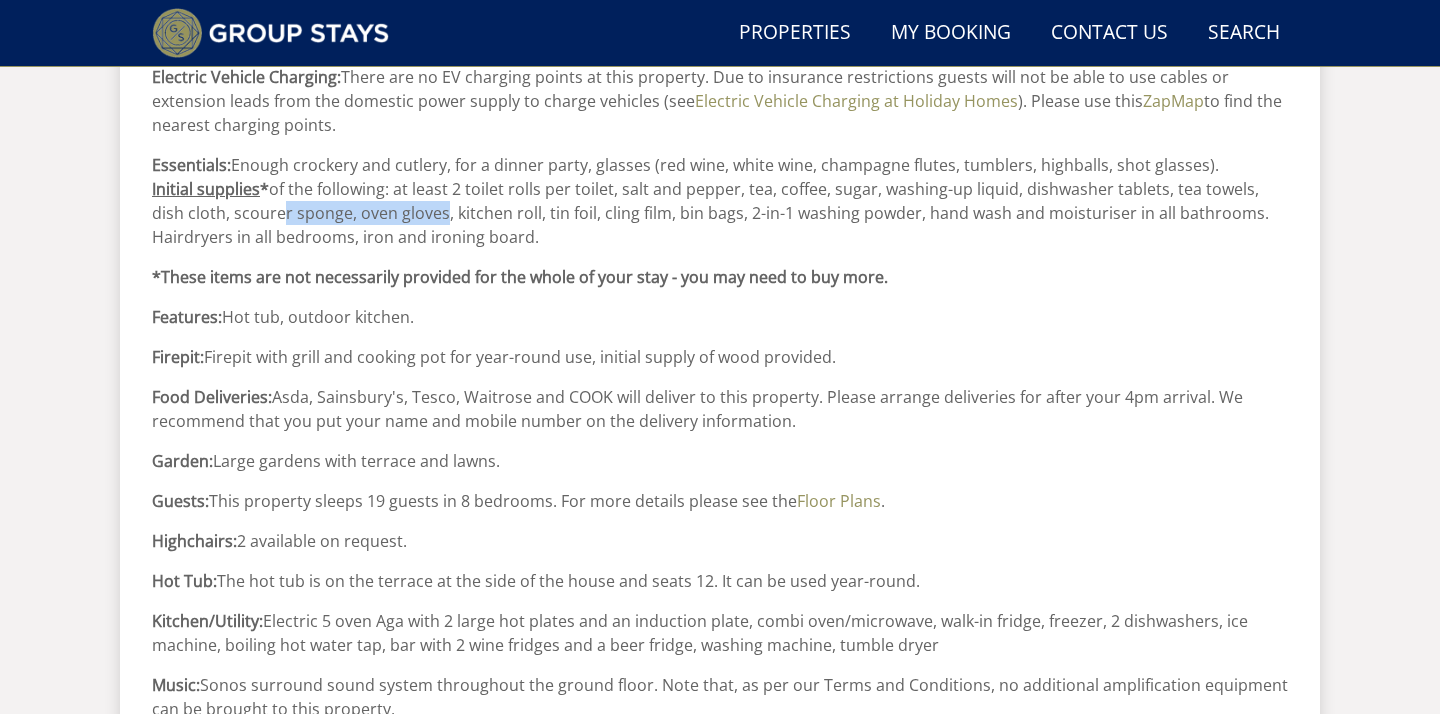 drag, startPoint x: 241, startPoint y: 223, endPoint x: 399, endPoint y: 223, distance: 158 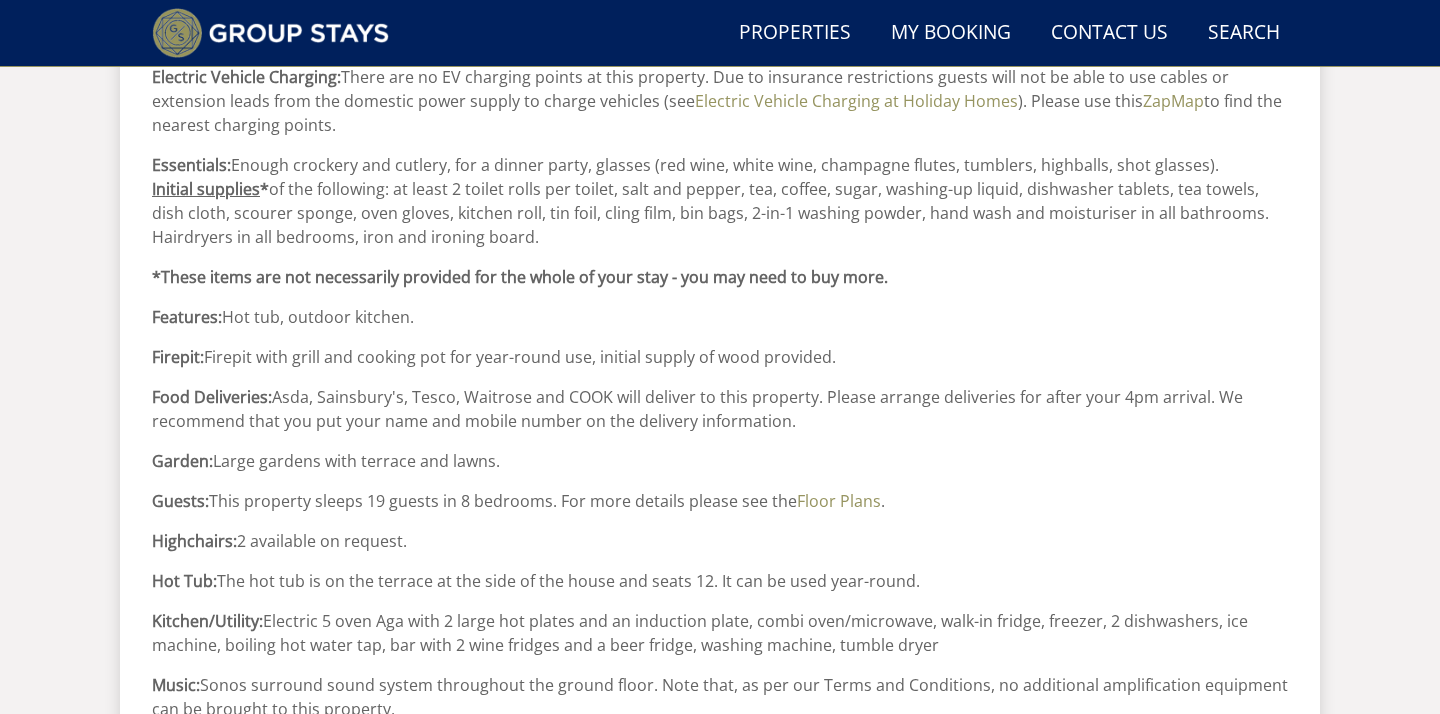 click on "Essentials:  Enough crockery and cutlery, for a dinner party, glasses (red wine, white wine, champagne flutes, tumblers, highballs, shot glasses).
Initial supplies *  of the following: at least 2 toilet rolls per toilet, salt and pepper, tea, coffee, sugar, washing-up liquid, dishwasher tablets, tea towels, dish cloth, scourer sponge, oven gloves, kitchen roll, tin foil, cling film, bin bags, 2-in-1 washing powder, hand wash and moisturiser in all bathrooms.
Hairdryers in all bedrooms, iron and ironing board." at bounding box center (720, 201) 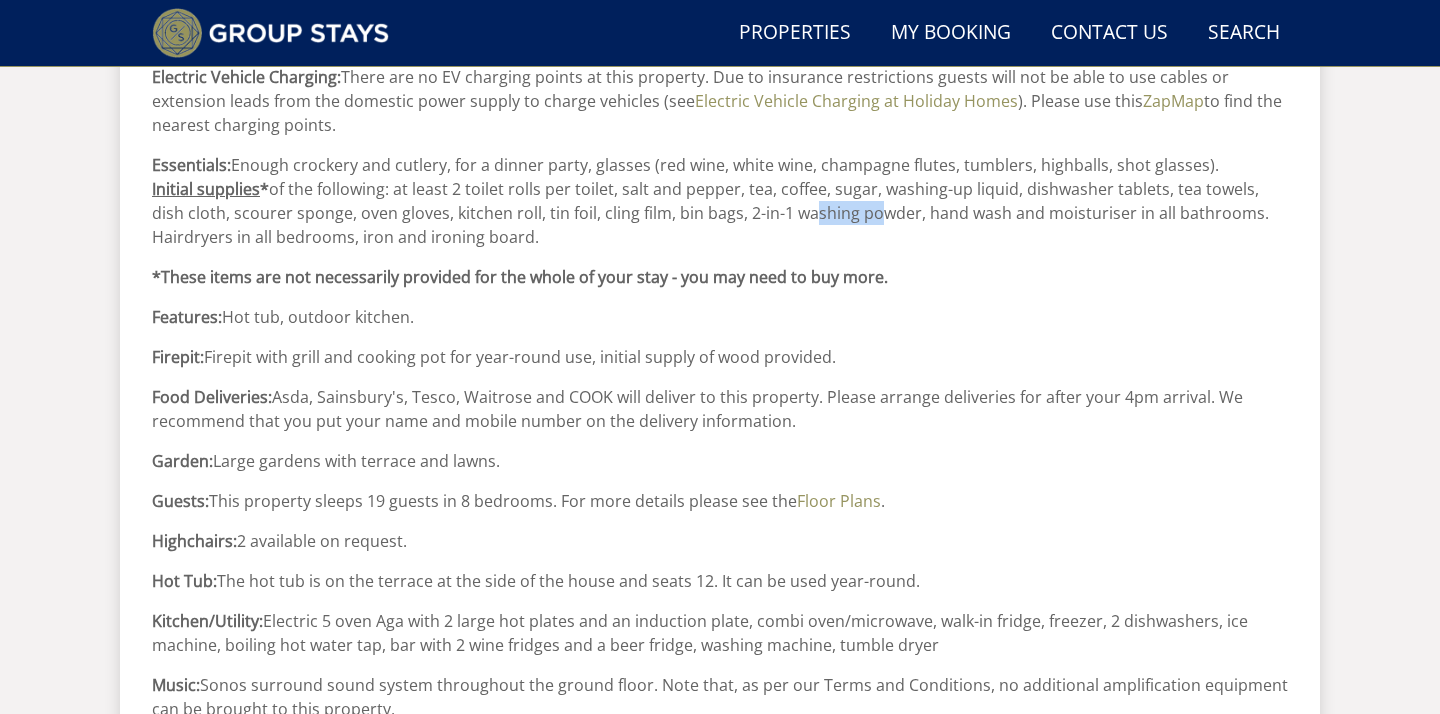 drag, startPoint x: 771, startPoint y: 217, endPoint x: 831, endPoint y: 216, distance: 60.00833 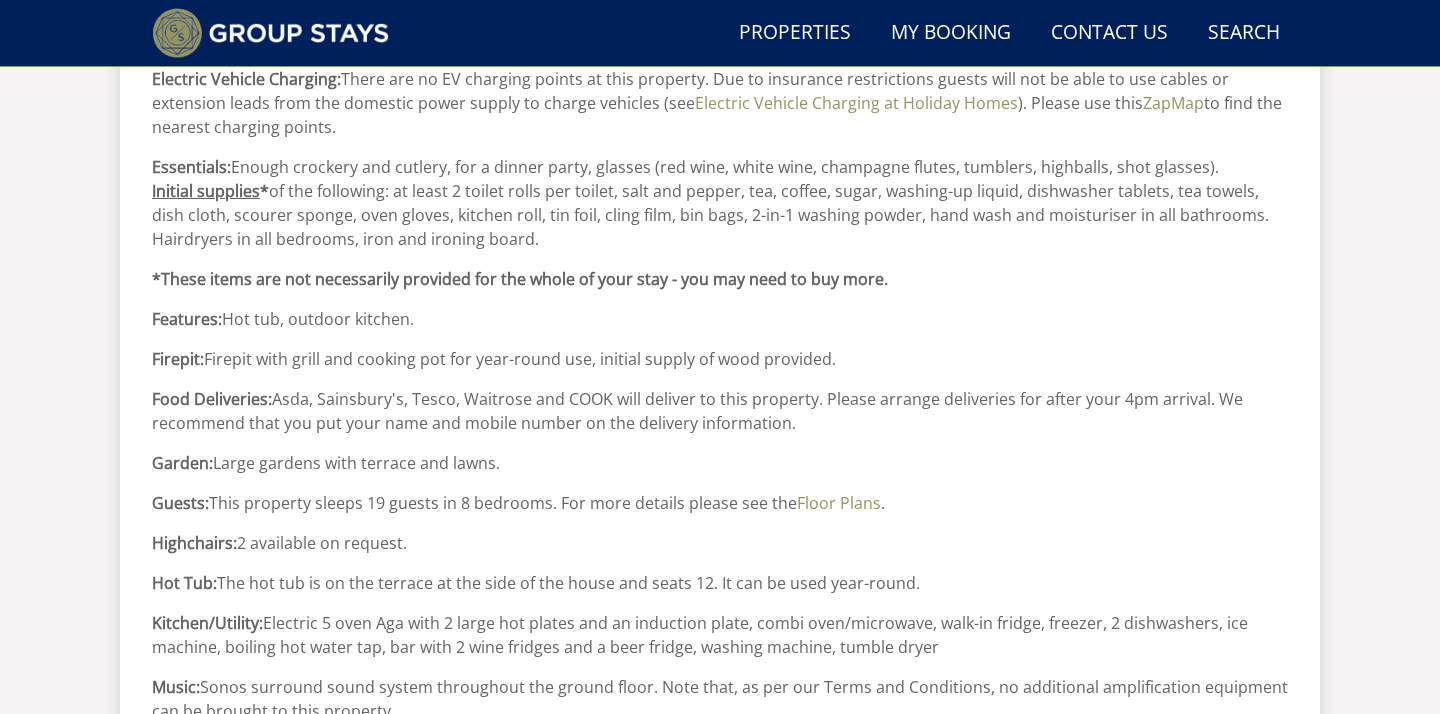 scroll, scrollTop: 1454, scrollLeft: 0, axis: vertical 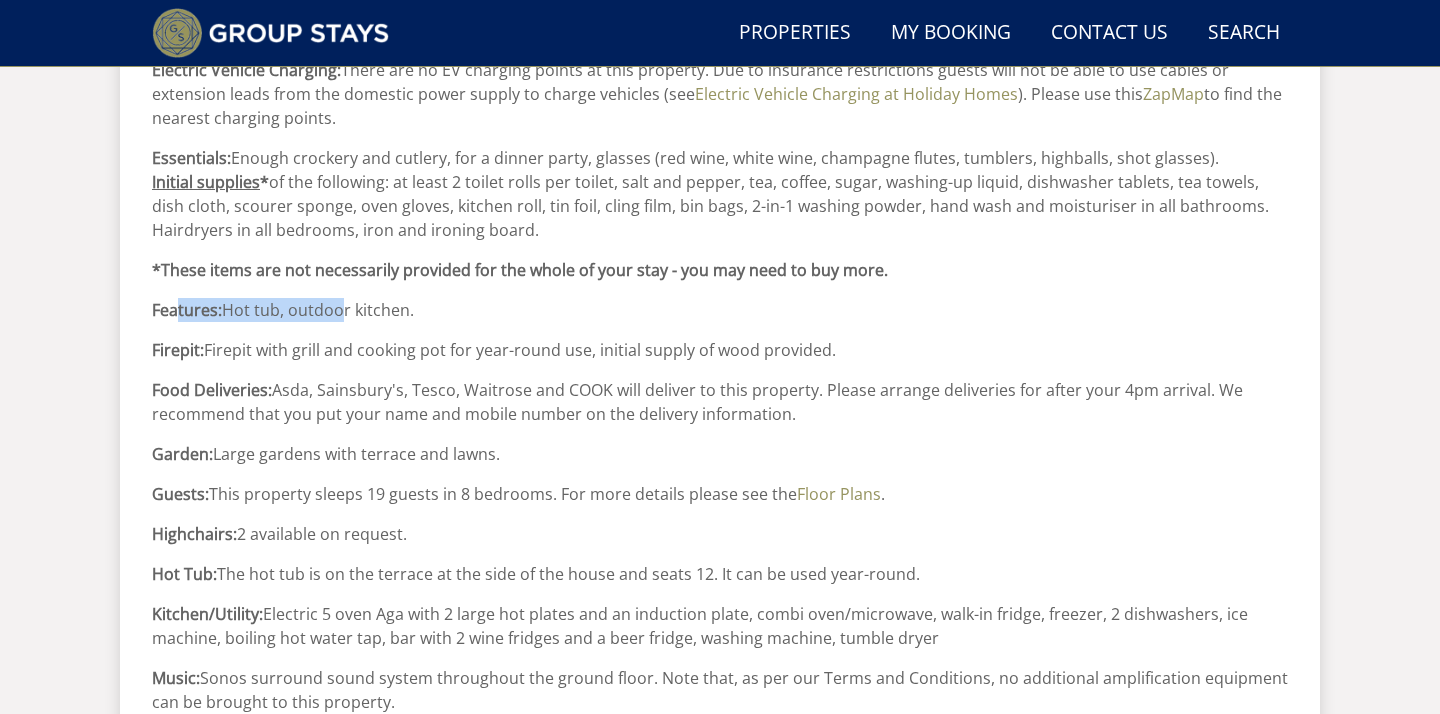 drag, startPoint x: 174, startPoint y: 319, endPoint x: 337, endPoint y: 318, distance: 163.00307 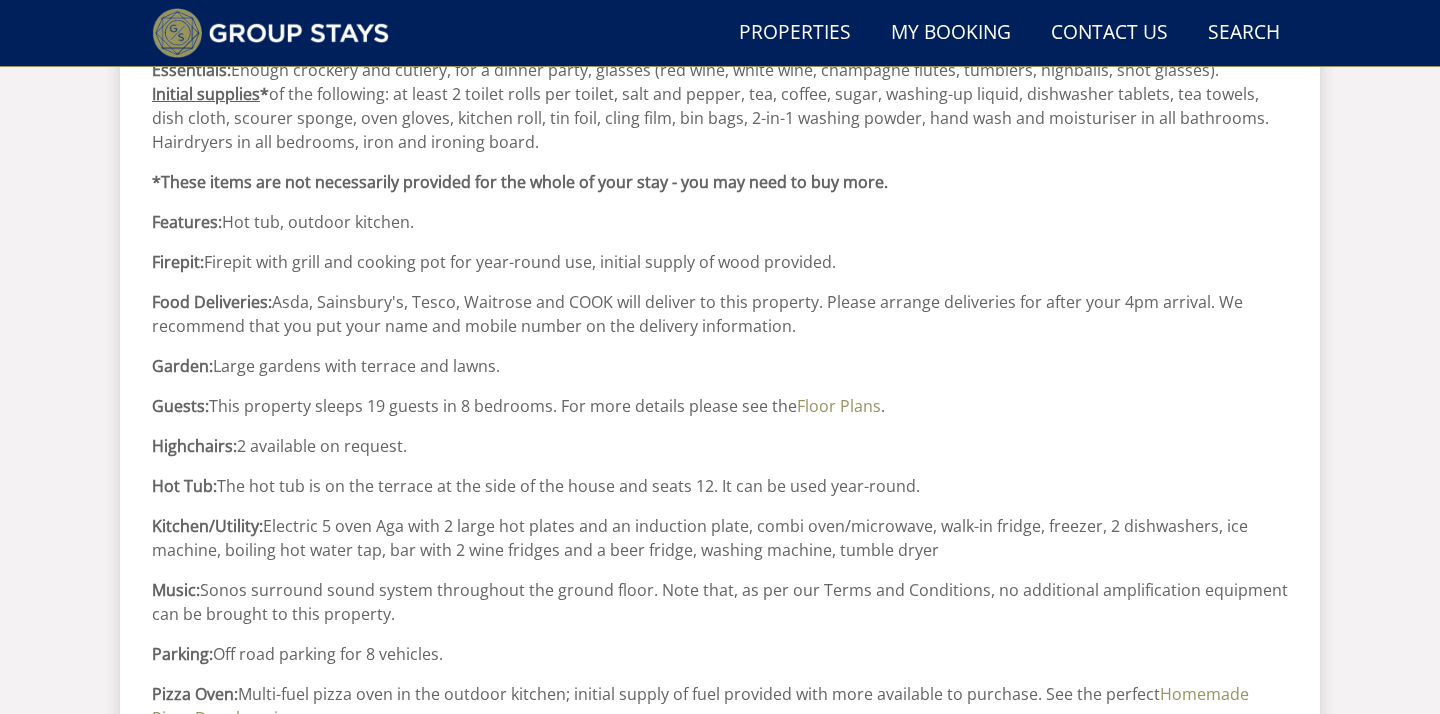 scroll, scrollTop: 1545, scrollLeft: 0, axis: vertical 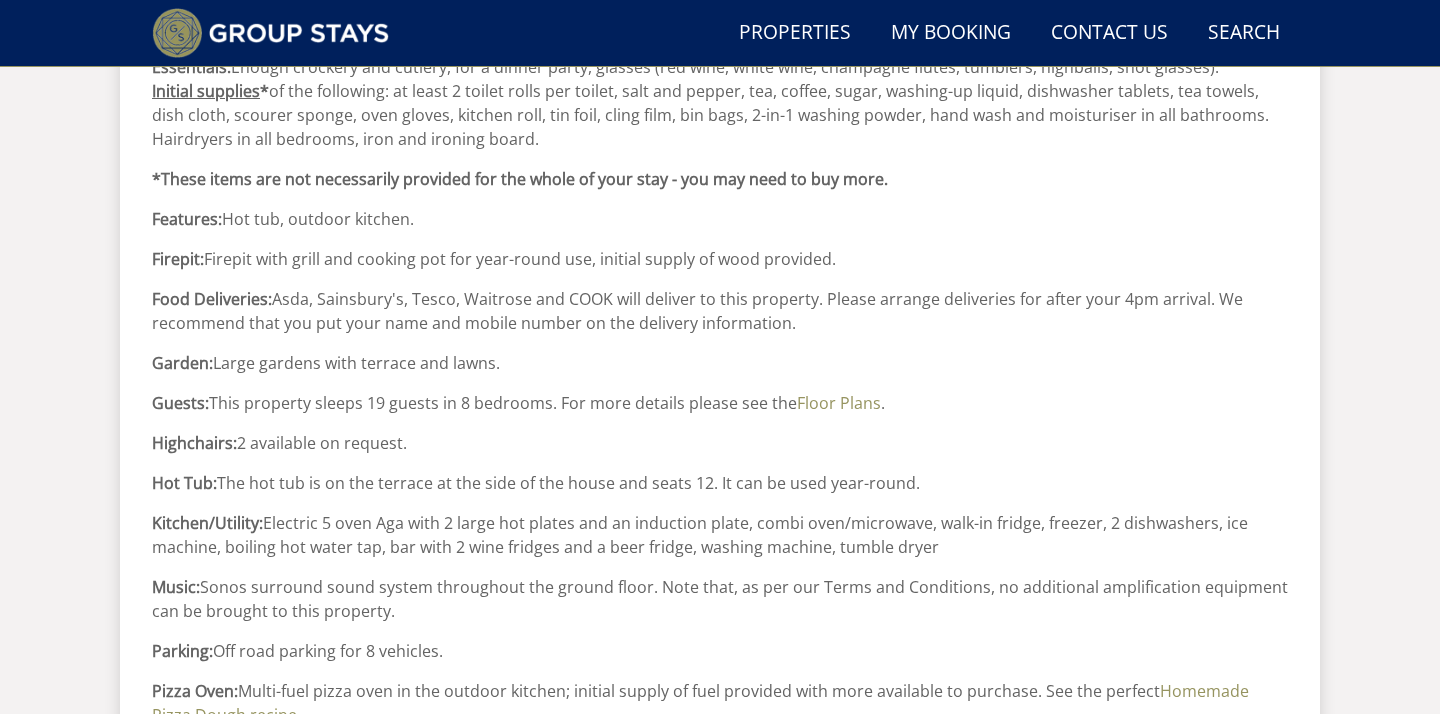 click on "Food Deliveries:  Asda, Sainsbury's, Tesco, Waitrose and COOK will deliver to this property. Please arrange deliveries for after your 4pm arrival. We recommend that you put your name and mobile number on the delivery information." at bounding box center (720, 311) 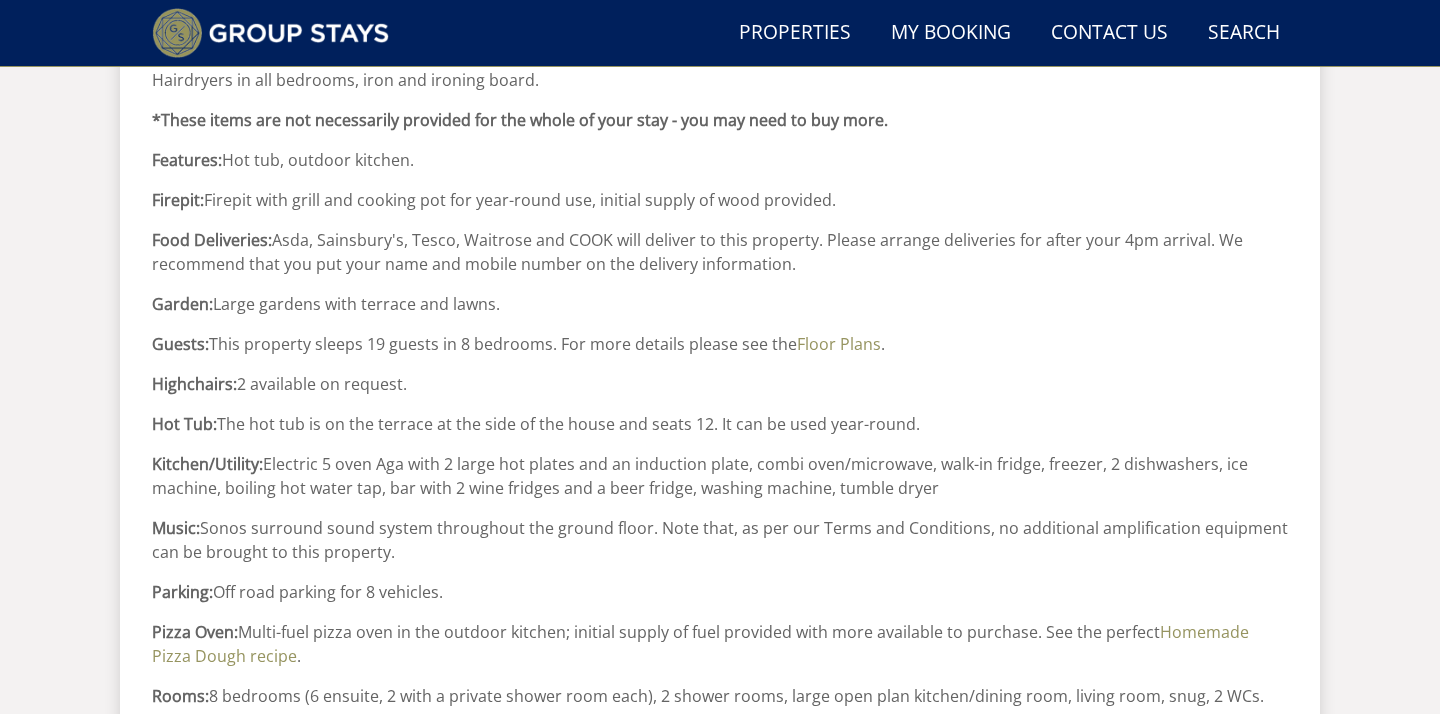 scroll, scrollTop: 1613, scrollLeft: 0, axis: vertical 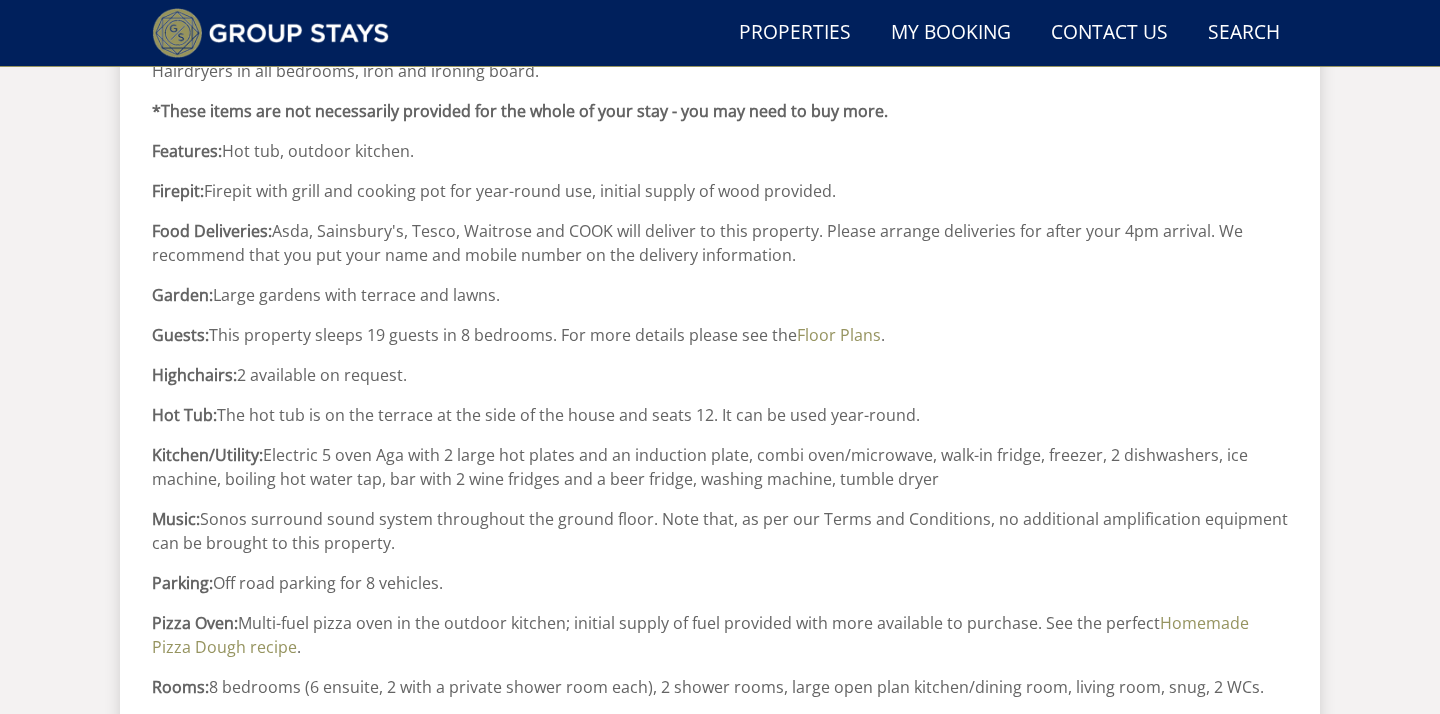 drag, startPoint x: 800, startPoint y: 257, endPoint x: 149, endPoint y: 233, distance: 651.44226 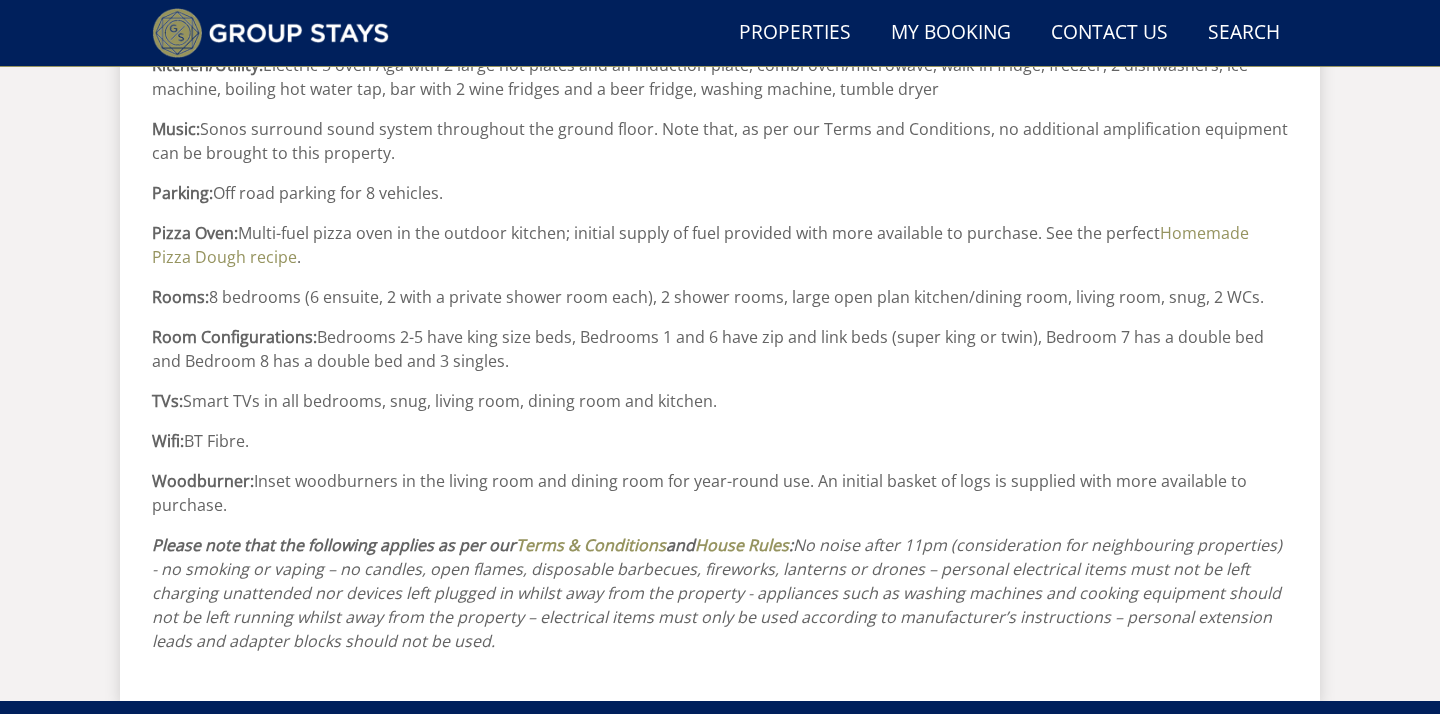 scroll, scrollTop: 2004, scrollLeft: 0, axis: vertical 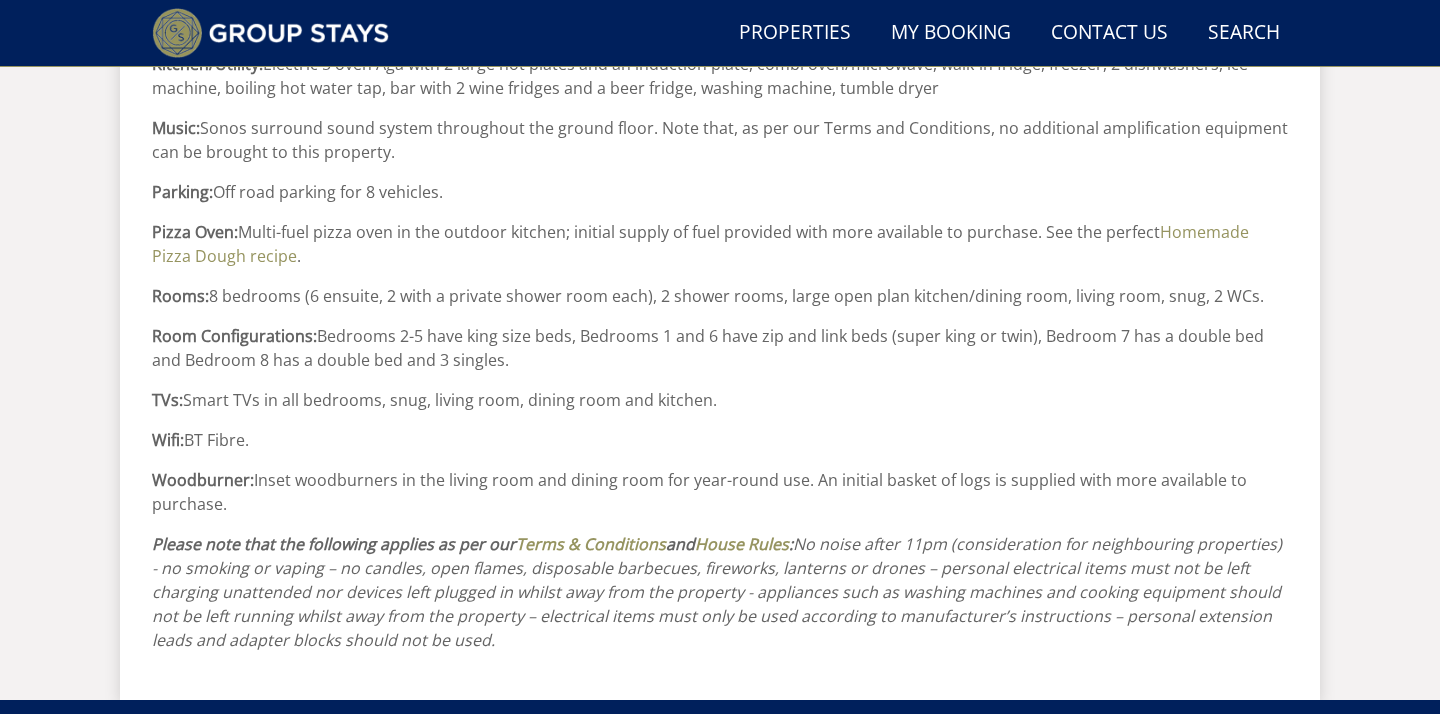 click on "TVs:  Smart TVs in all bedrooms, snug, living room, dining room and kitchen." at bounding box center [720, 400] 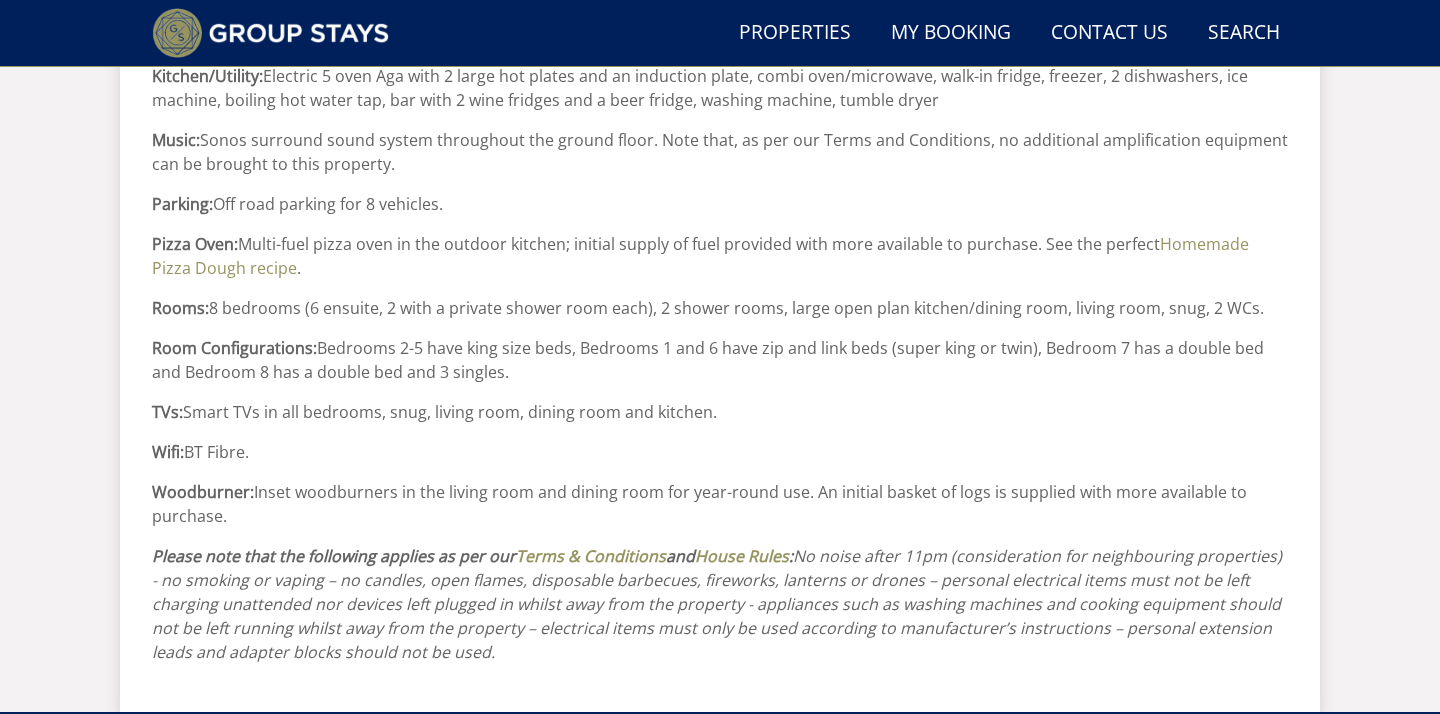 scroll, scrollTop: 1989, scrollLeft: 0, axis: vertical 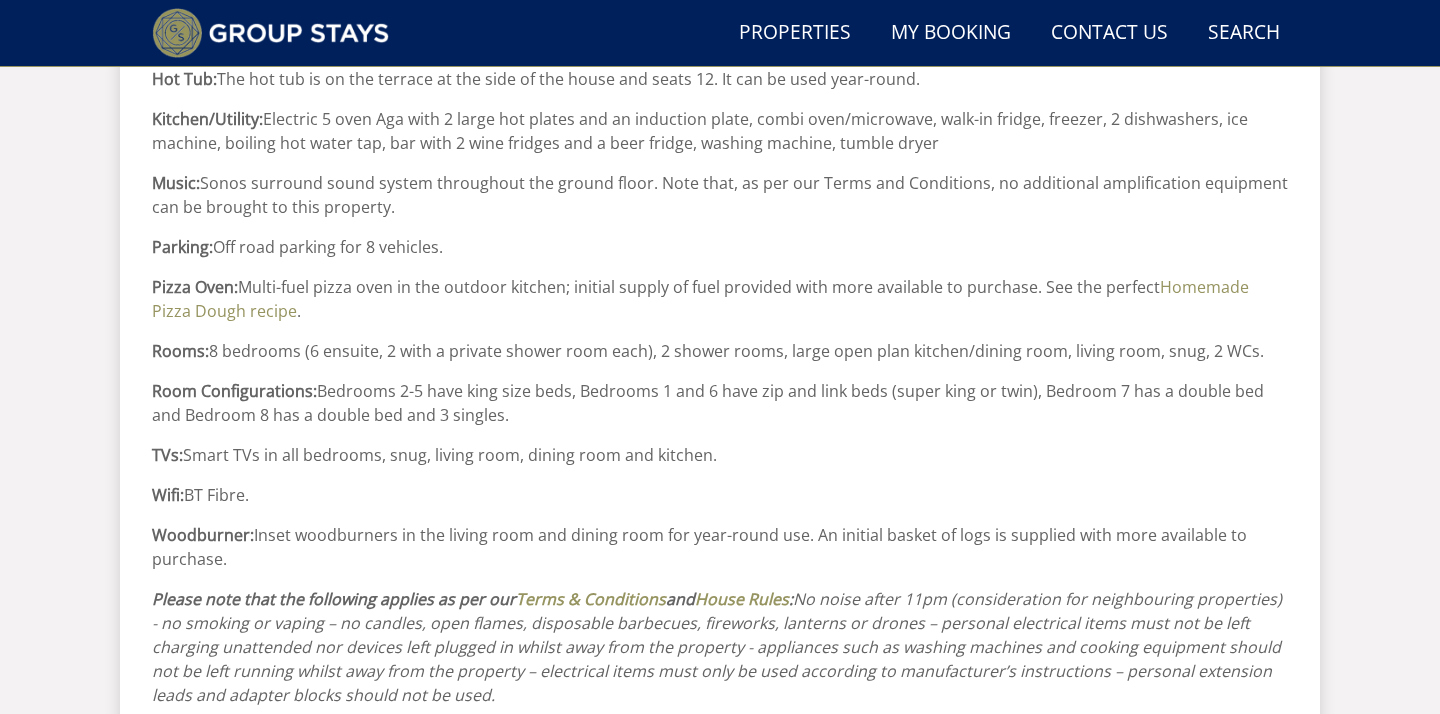 click on "Wifi:  BT Fibre." at bounding box center [720, 495] 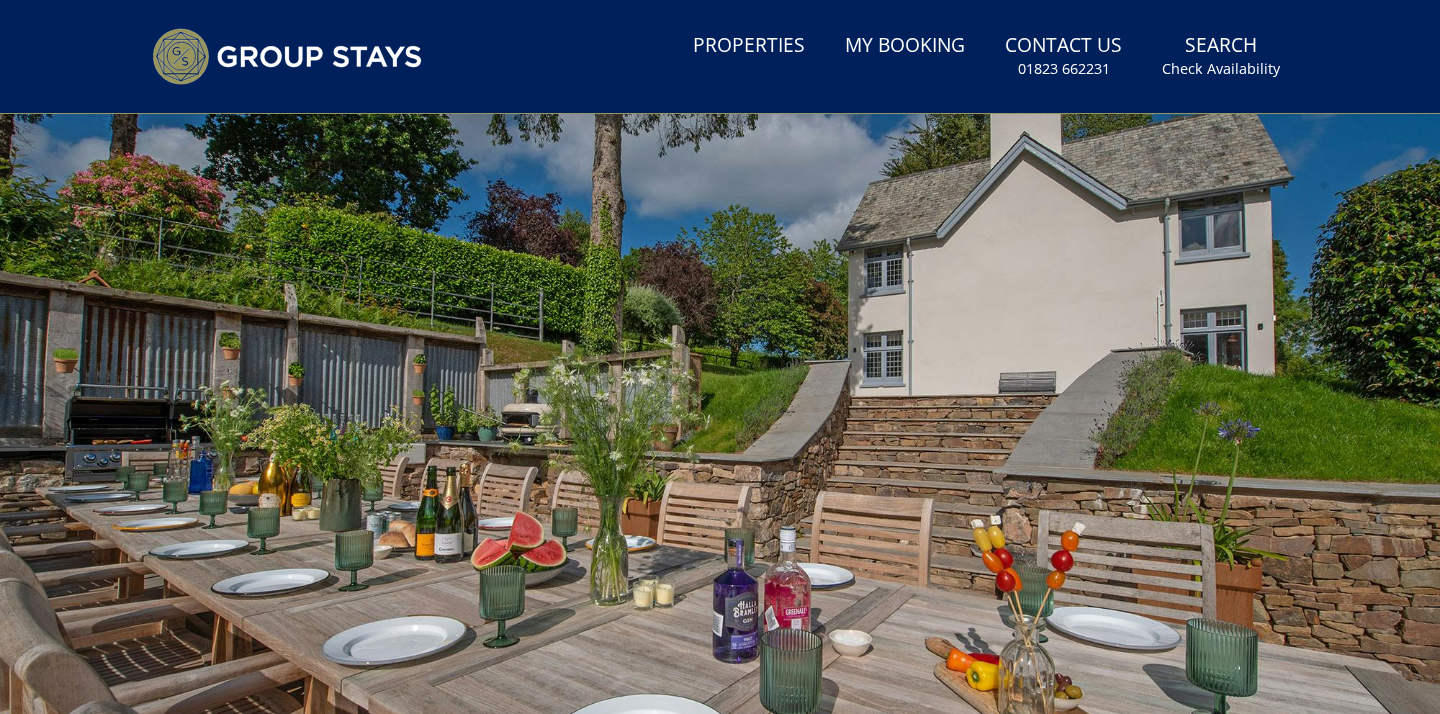scroll, scrollTop: 0, scrollLeft: 0, axis: both 